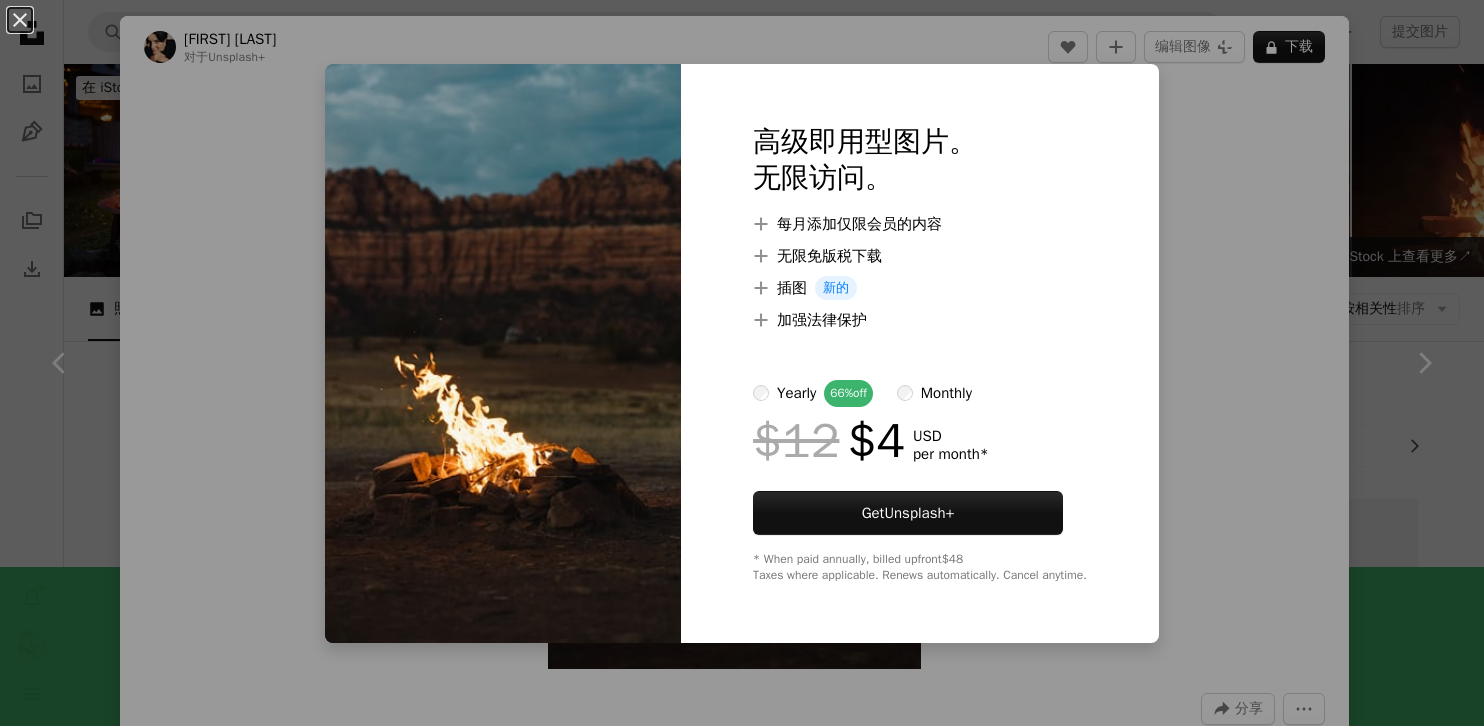scroll, scrollTop: 740, scrollLeft: 0, axis: vertical 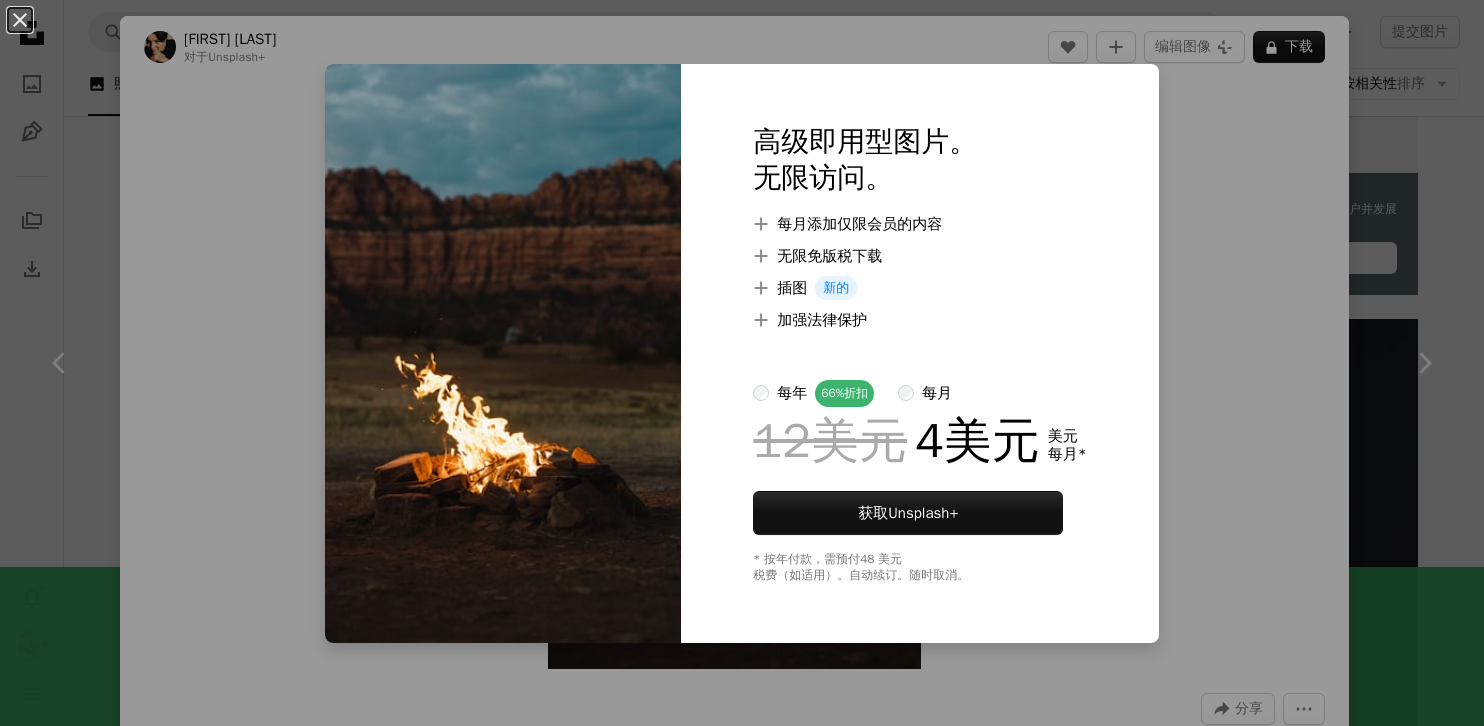 click on "An X shape 高级即用型图片。 无限访问。 A plus sign 每月添加仅限会员的内容 A plus sign 无限免版税下载 A plus sign 插图 新的 A plus sign 加强法律保护 每年 66% 折扣 每月 12美元   4美元 美元 每月 * 获取 Unsplash+ * 按年付款，需预付 48 美元 税费（如适用）。自动续订。随时取消。" at bounding box center (742, 363) 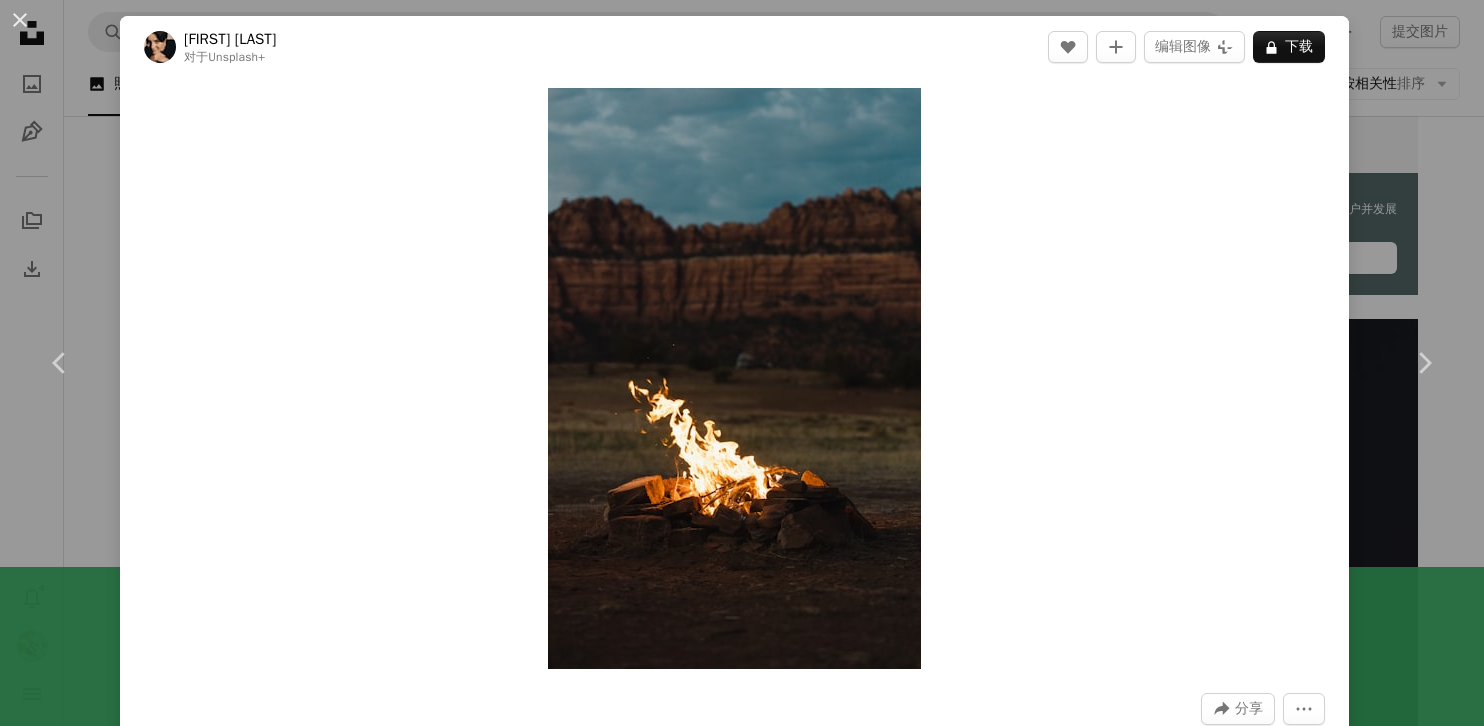 click on "[FIRST] [LAST]" at bounding box center [742, 363] 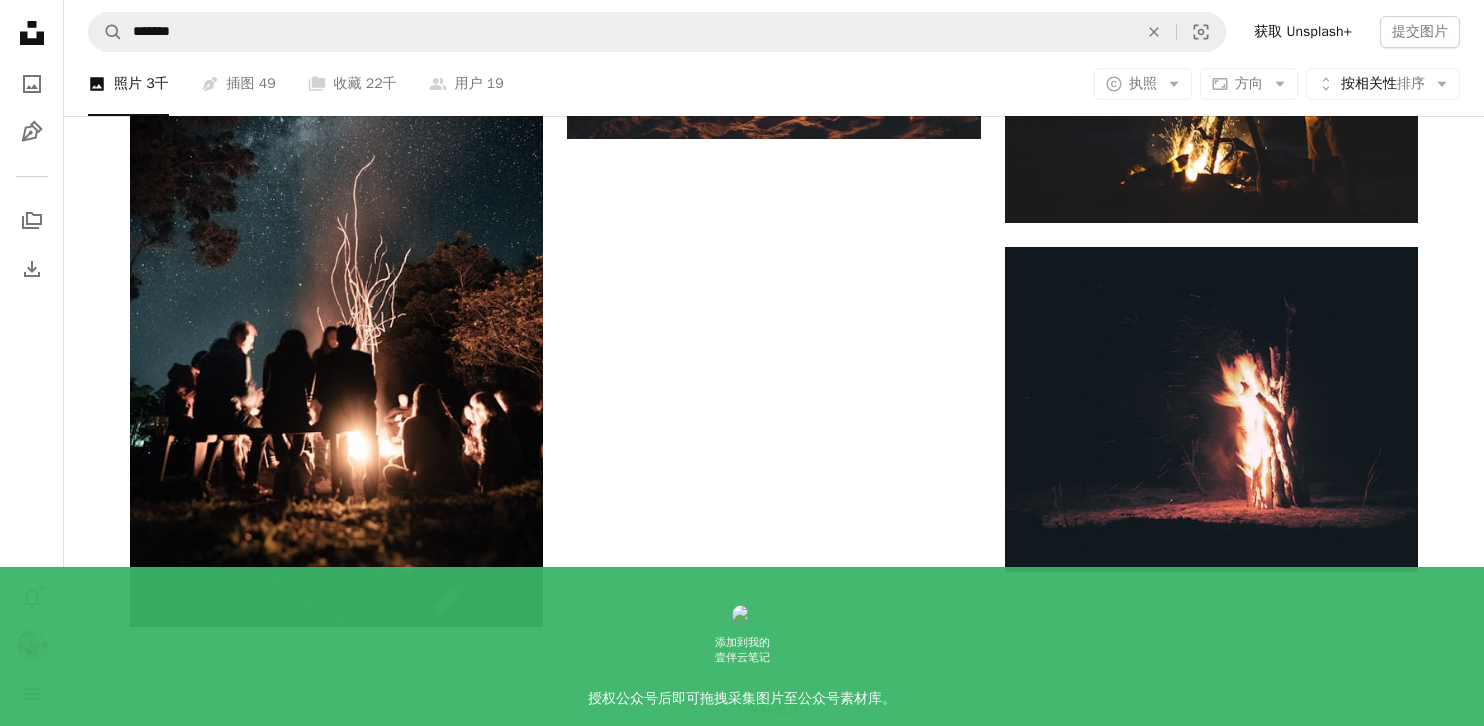 scroll, scrollTop: 3316, scrollLeft: 0, axis: vertical 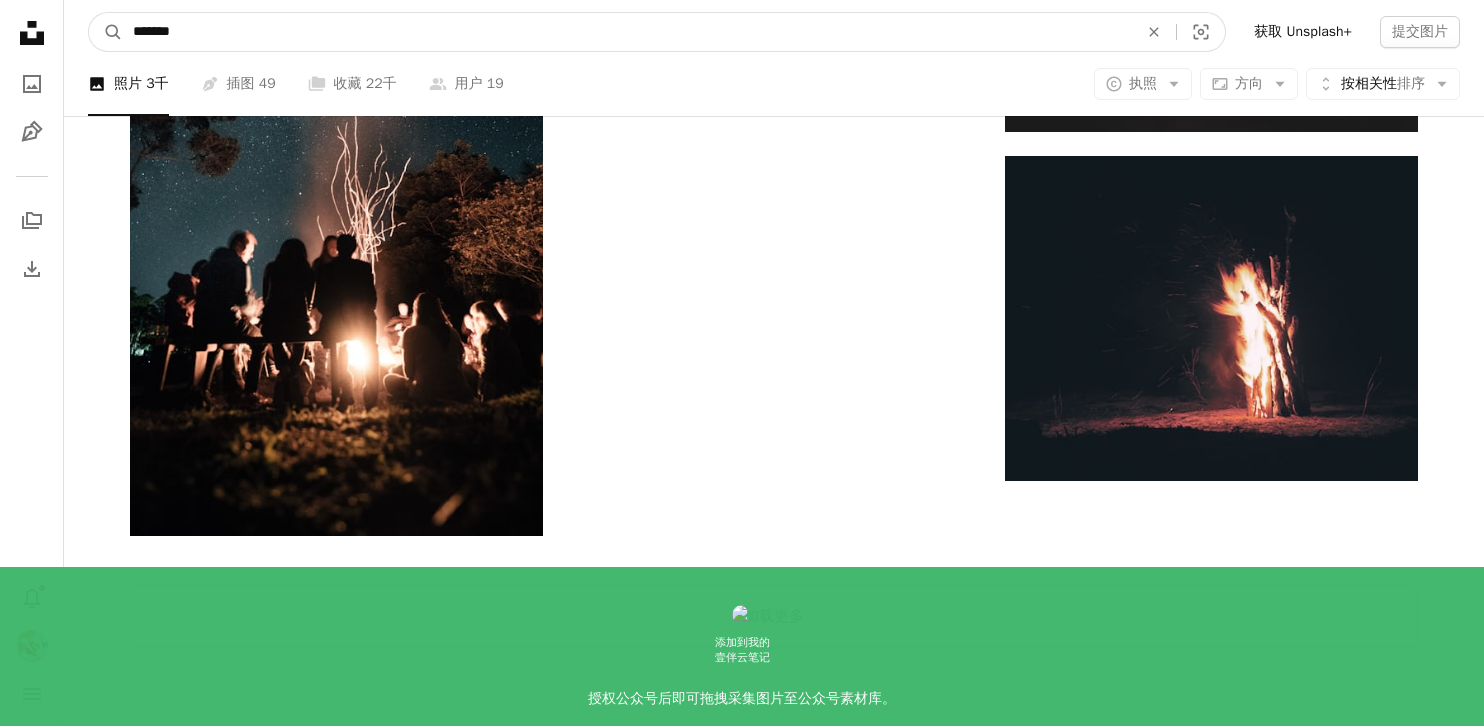 click on "*******" at bounding box center (627, 32) 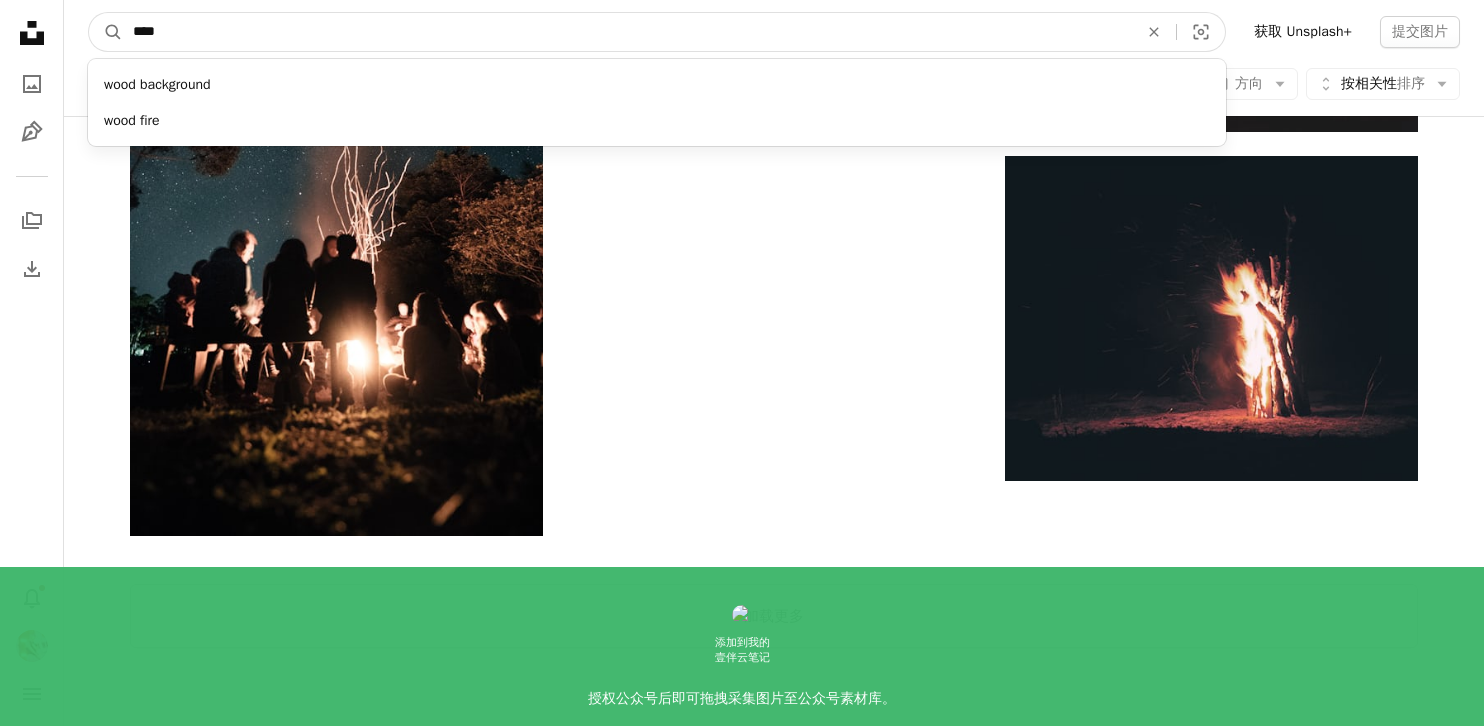 type on "****" 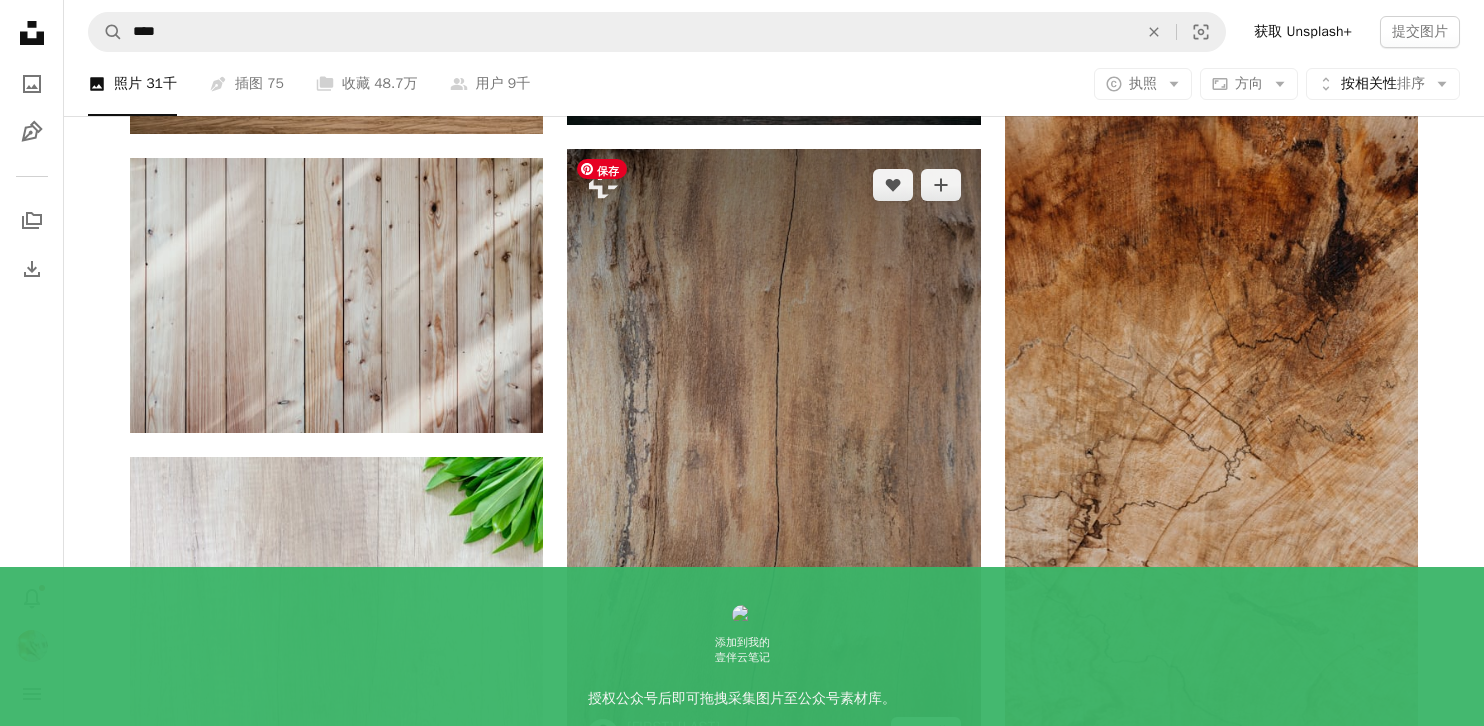 scroll, scrollTop: 1089, scrollLeft: 0, axis: vertical 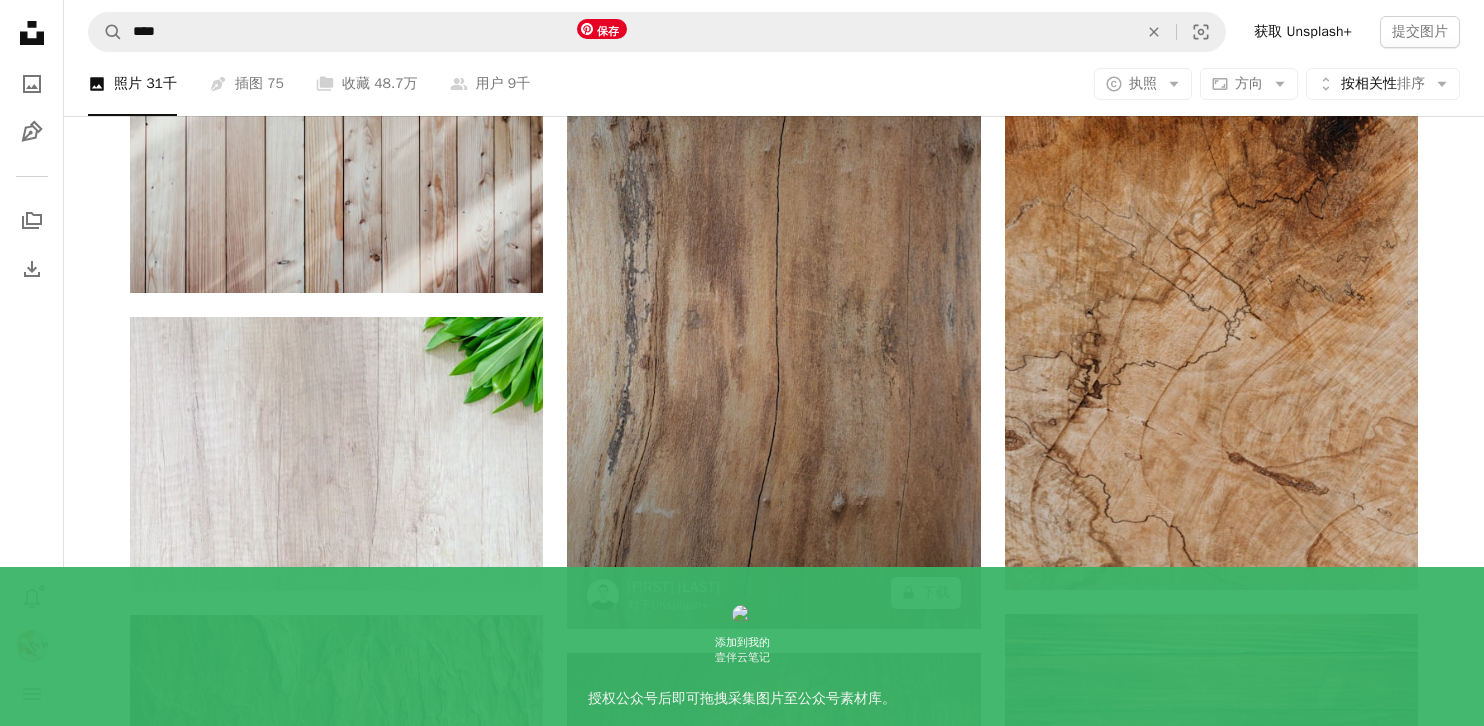 click at bounding box center [773, 319] 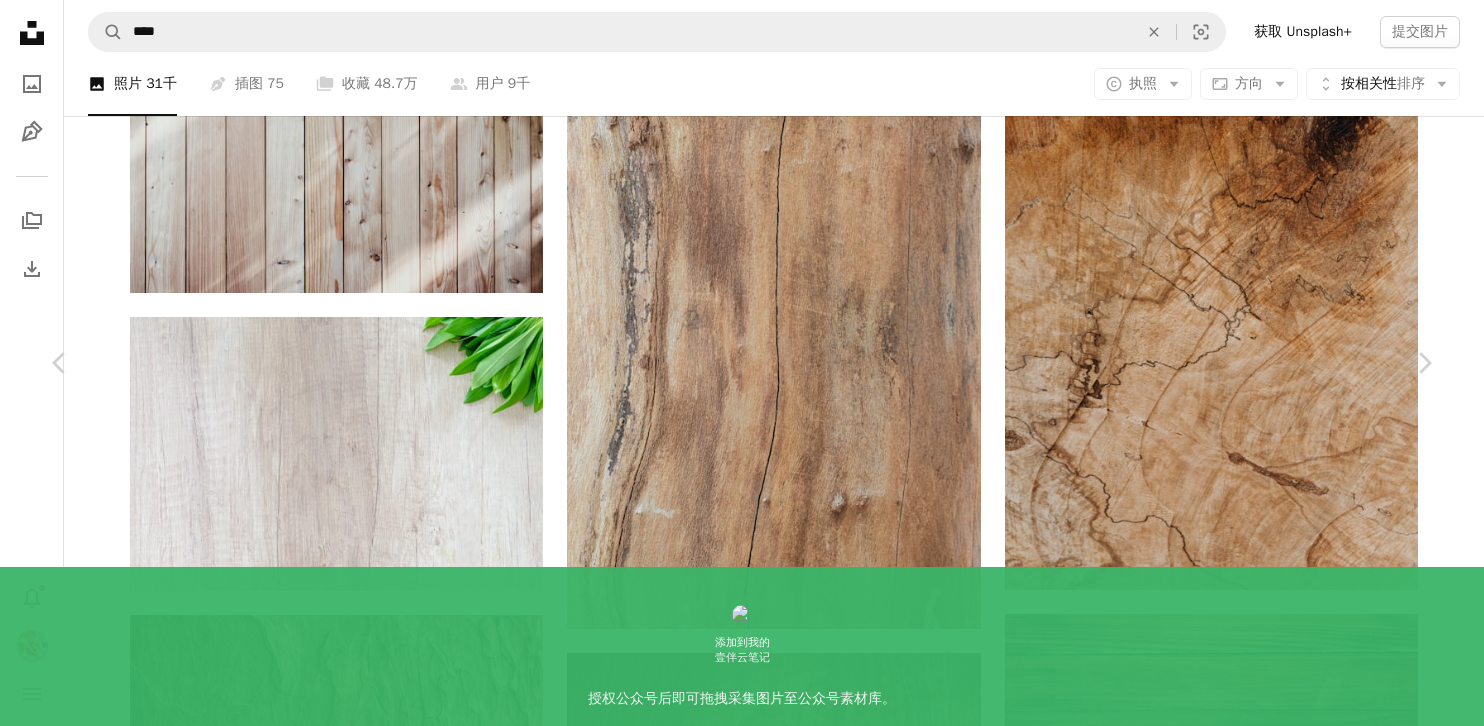click on "Zoom in" at bounding box center [734, 4416] 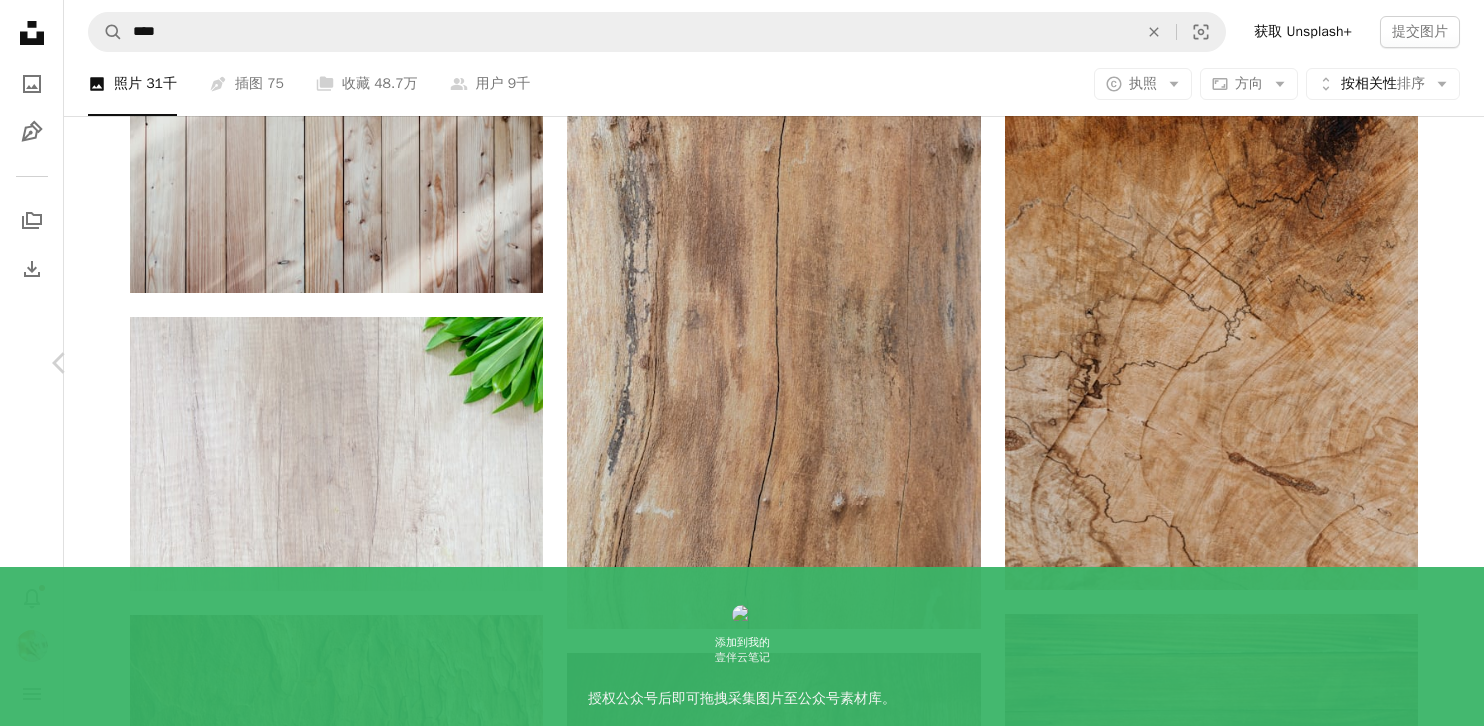 click on "Chevron right" at bounding box center (1424, 363) 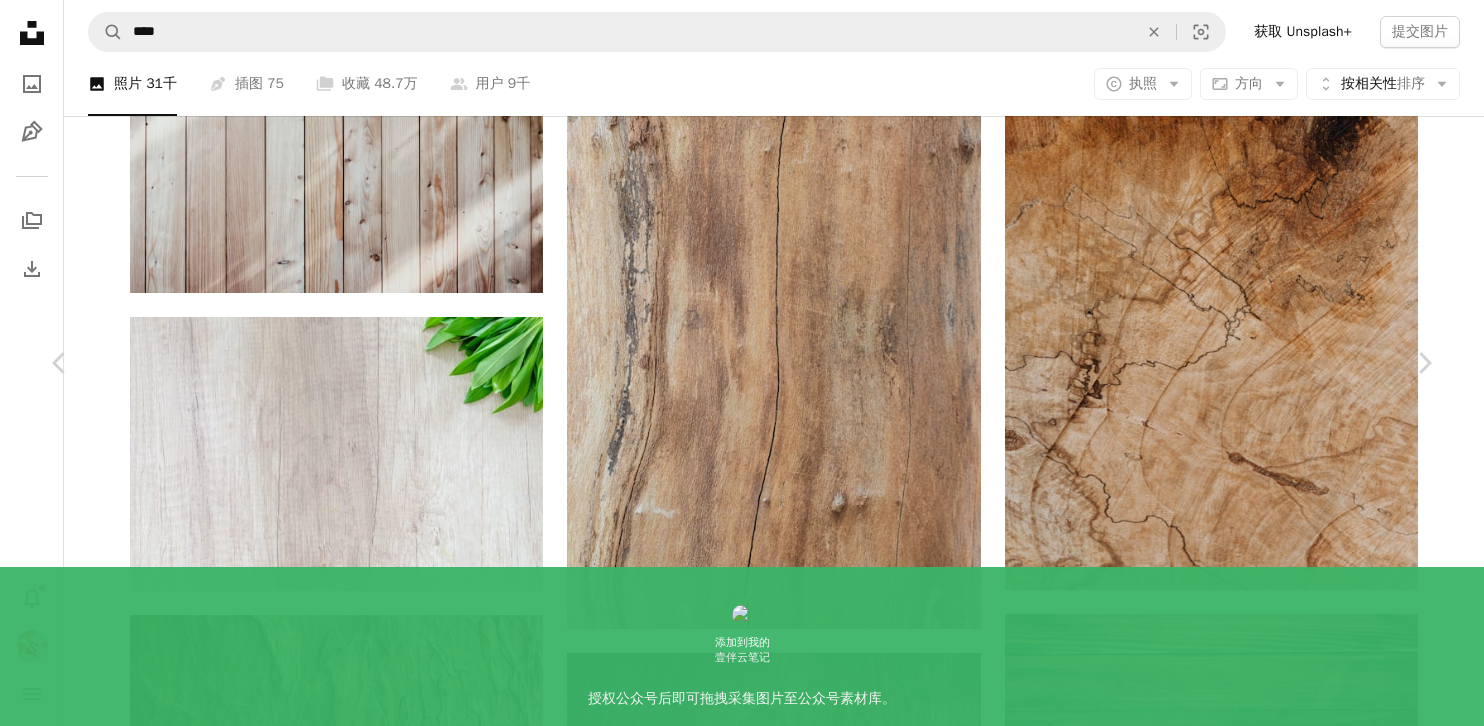 click on "An X shape Chevron left Chevron right [FIRST] [LAST] 可供租用 A checkmark inside of a circle A heart A plus sign 编辑图像   Plus sign for Unsplash+ 下载 Chevron down Zoom in 视图 44,637,470 下载 459,525 精选于 照片 、 纹理 A forward-right arrow 分享 Info icon 信息 More Actions 木头 Calendar outlined 发布日期 2018年7月17日 Camera 富士胶片 X100F Safety 根据Unsplash 许可 免费使用 建筑 植物 太阳 墙 设计 木头 桌子 户外 灰色的 木质背景 肮脏的 木板 比利时 地板 木质壁纸 木材 板 纹理 过时的 墙纸 在 iStock 上浏览优质相关图片 | 使用优惠码 UNSPLASH20 节省 20% View more on iStock  ↗ 相关图片 A heart A plus sign [FIRST] [LAST] 可供租用 A checkmark inside of a circle Arrow pointing down A heart A plus sign [FIRST] [LAST] 可供租用 A checkmark inside of a circle Arrow pointing down Plus sign for Unsplash+ A heart A plus sign Slashio摄影 对于 Unsplash+ A lock   下载 Plus sign for Unsplash+" at bounding box center [742, 4401] 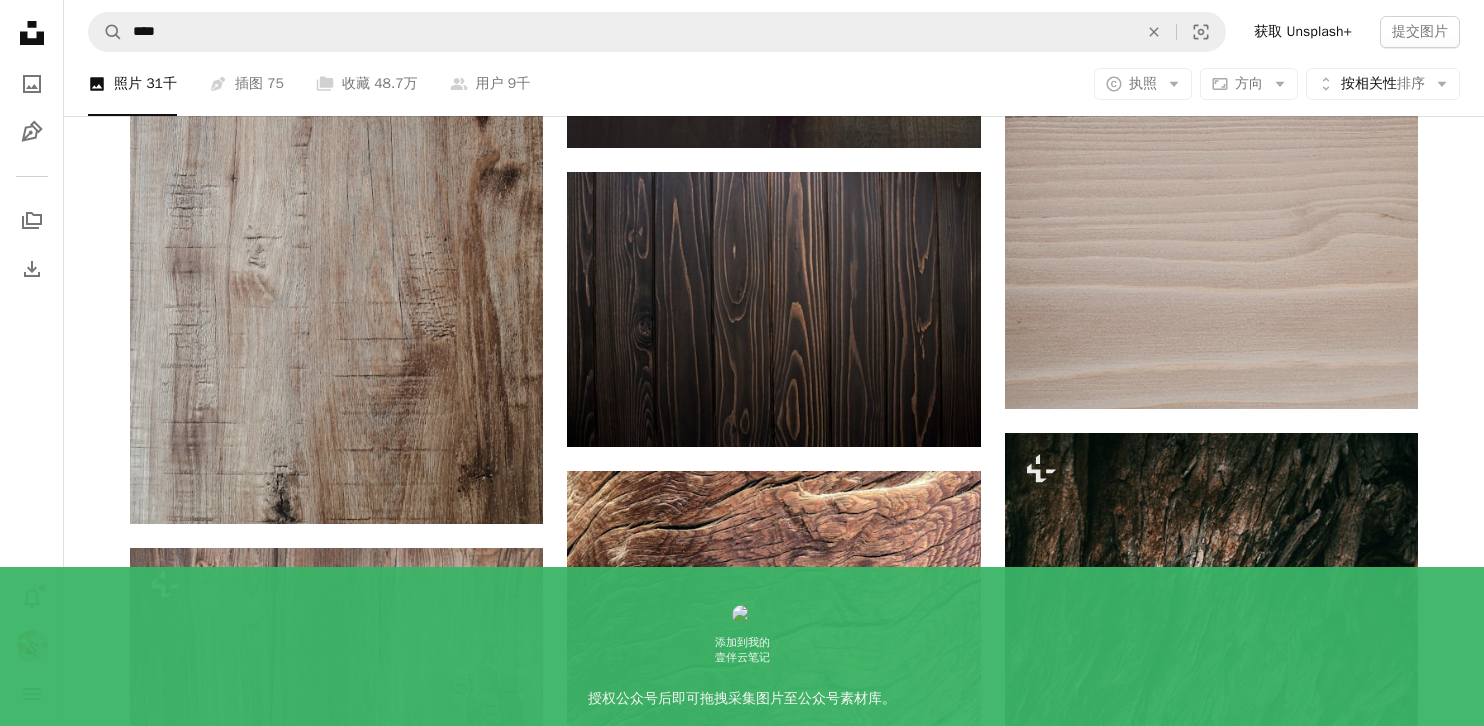 scroll, scrollTop: 2449, scrollLeft: 0, axis: vertical 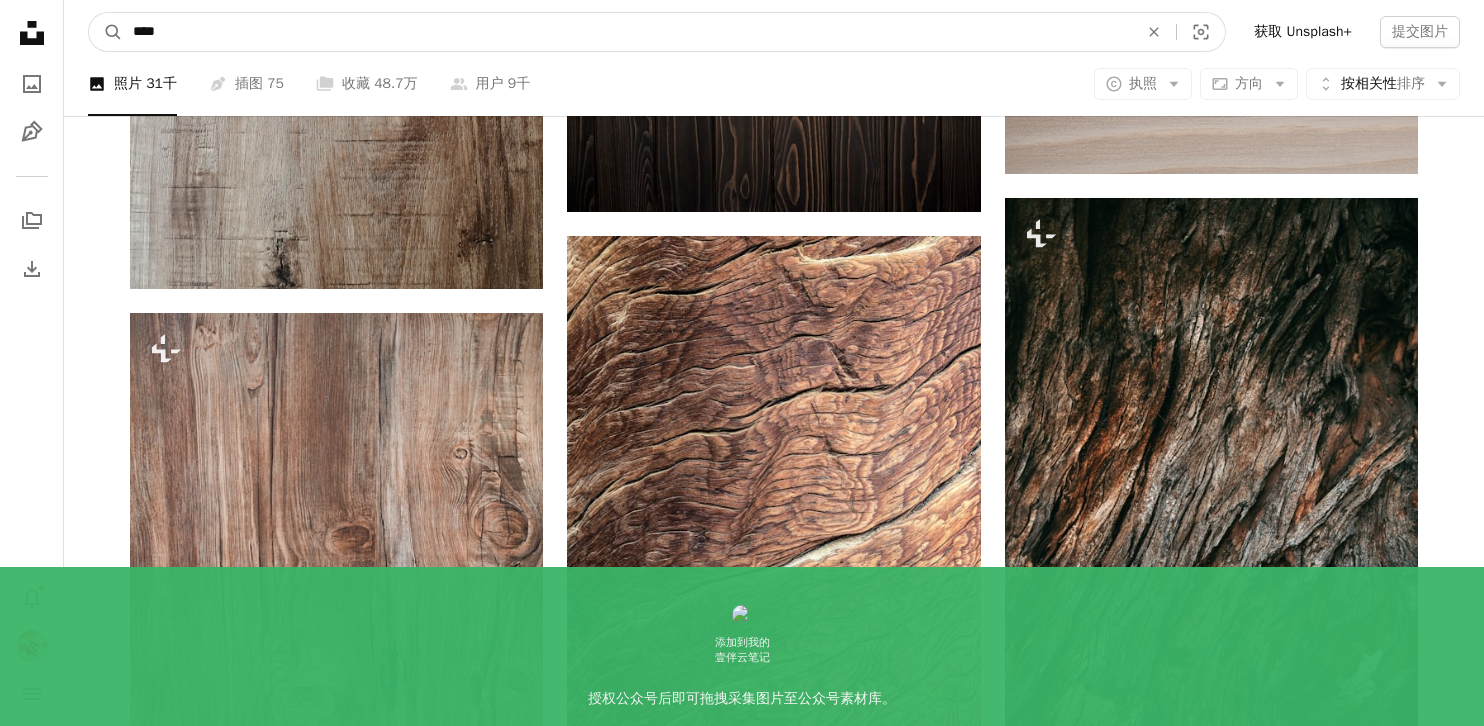 click on "****" at bounding box center [627, 32] 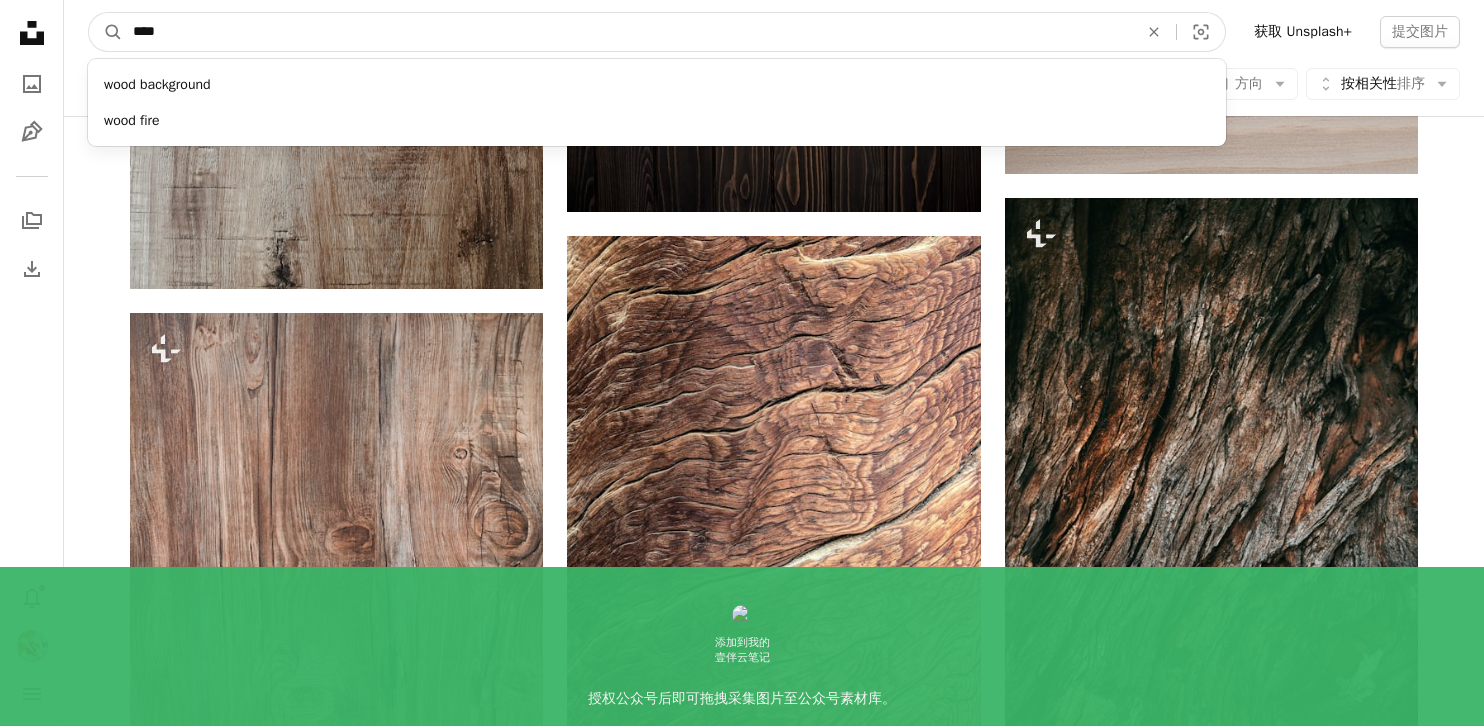 click on "****" at bounding box center (627, 32) 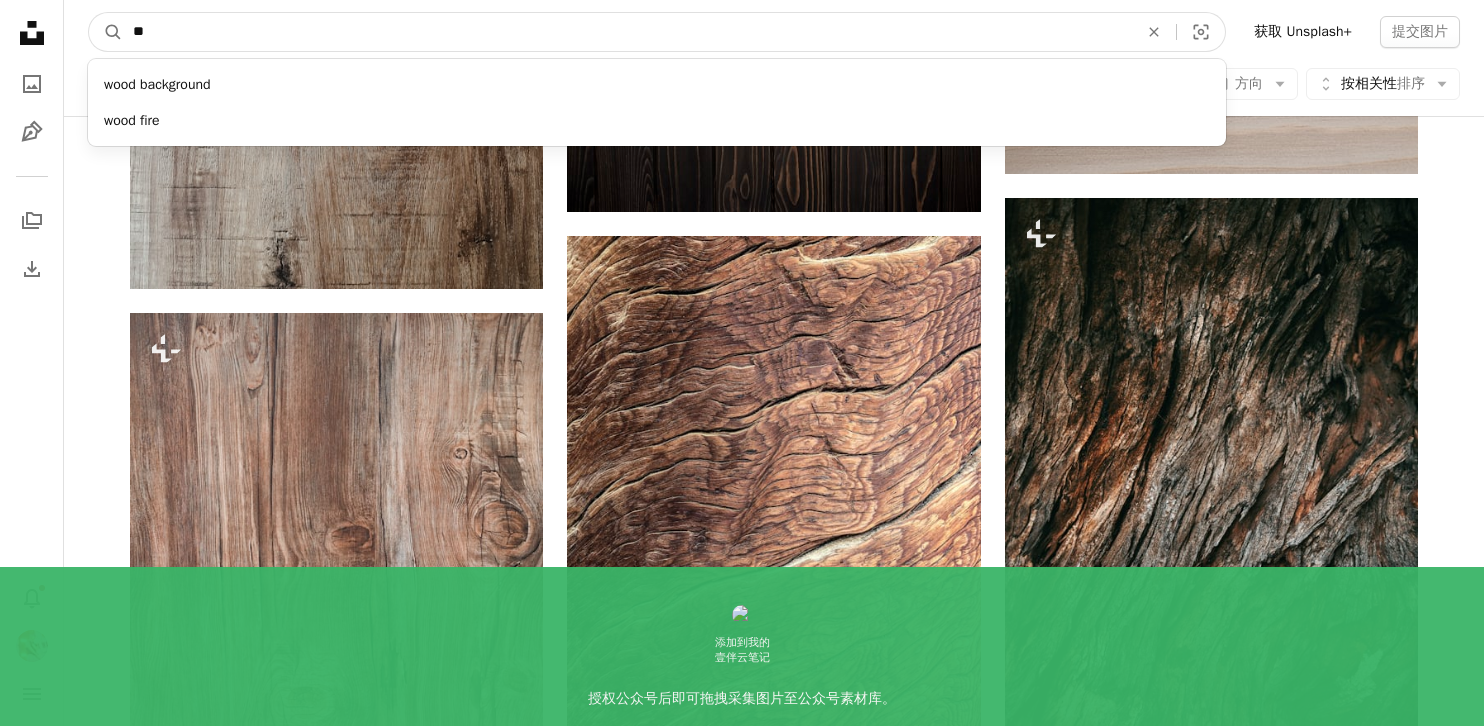 type on "***" 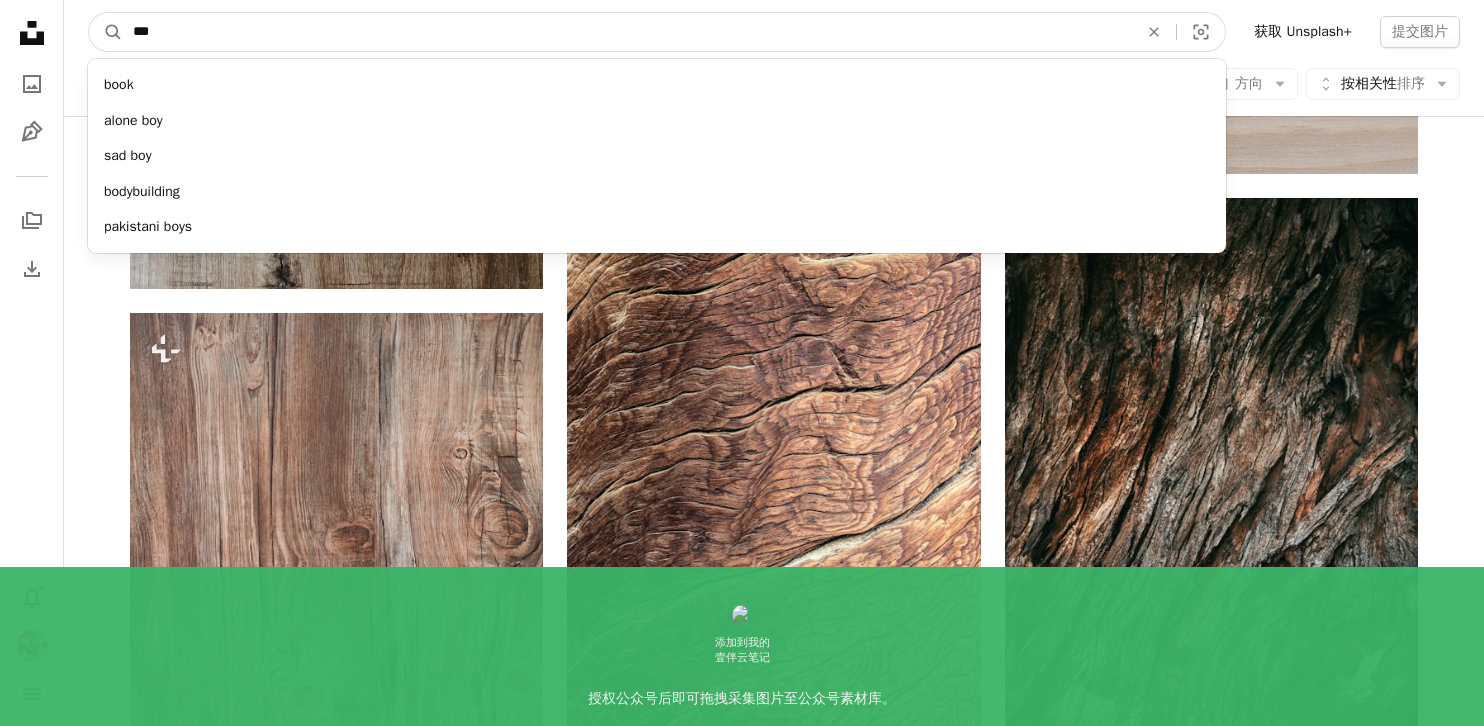click on "A magnifying glass" at bounding box center [106, 32] 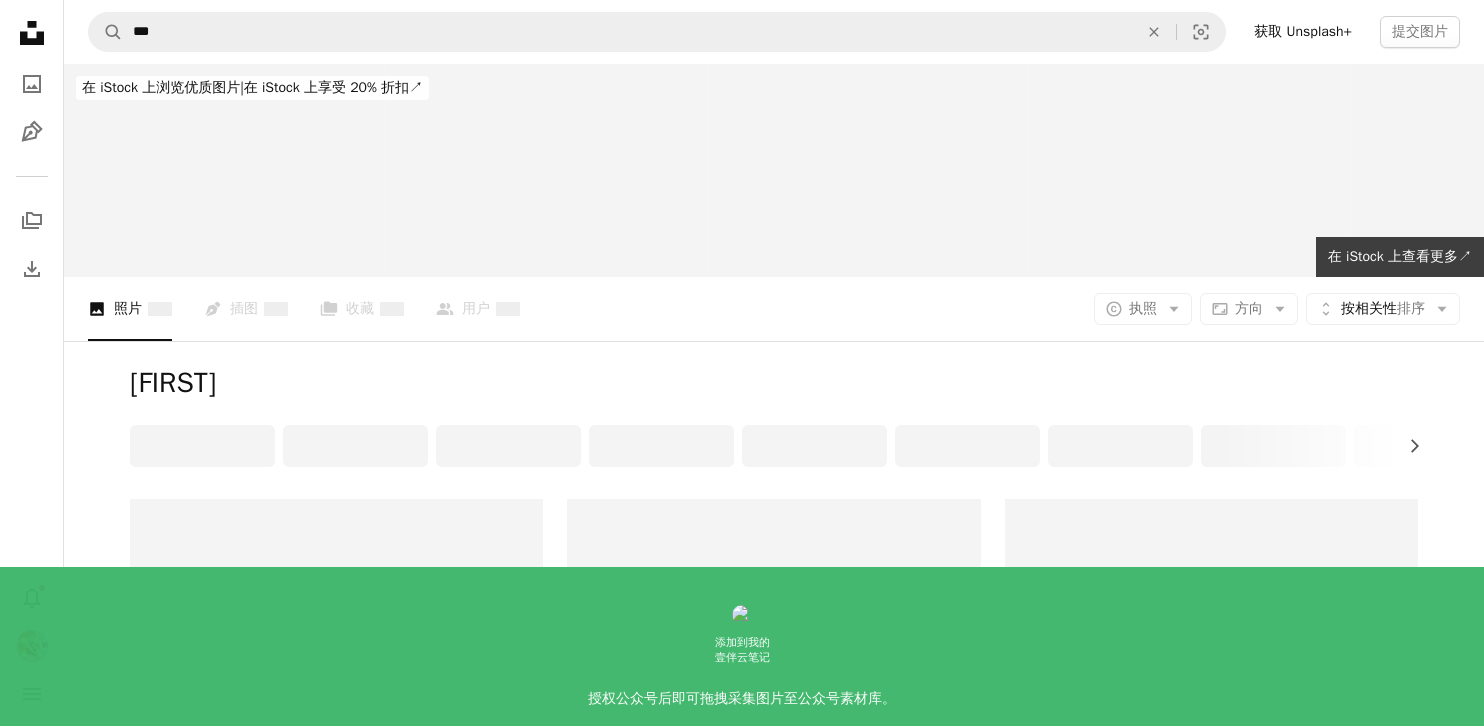 scroll, scrollTop: 706, scrollLeft: 0, axis: vertical 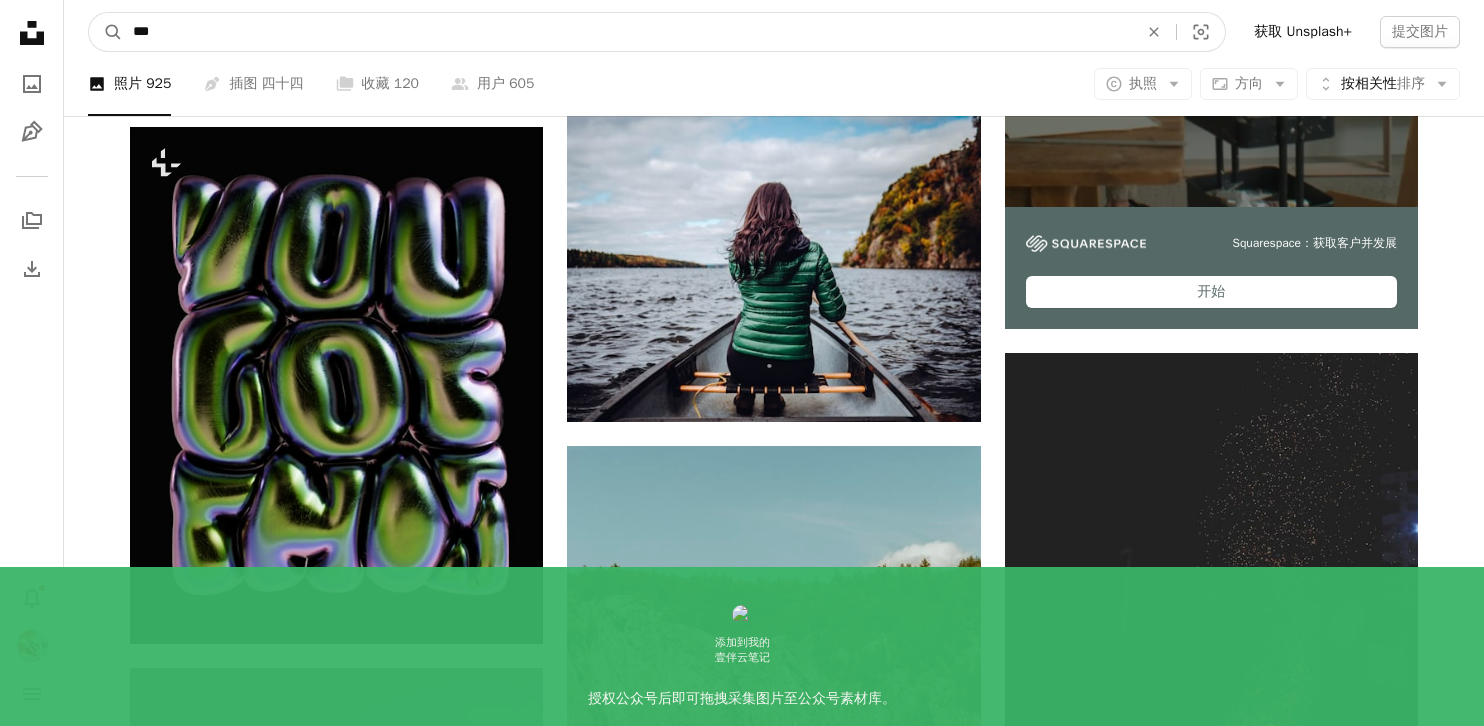 click on "***" at bounding box center (627, 32) 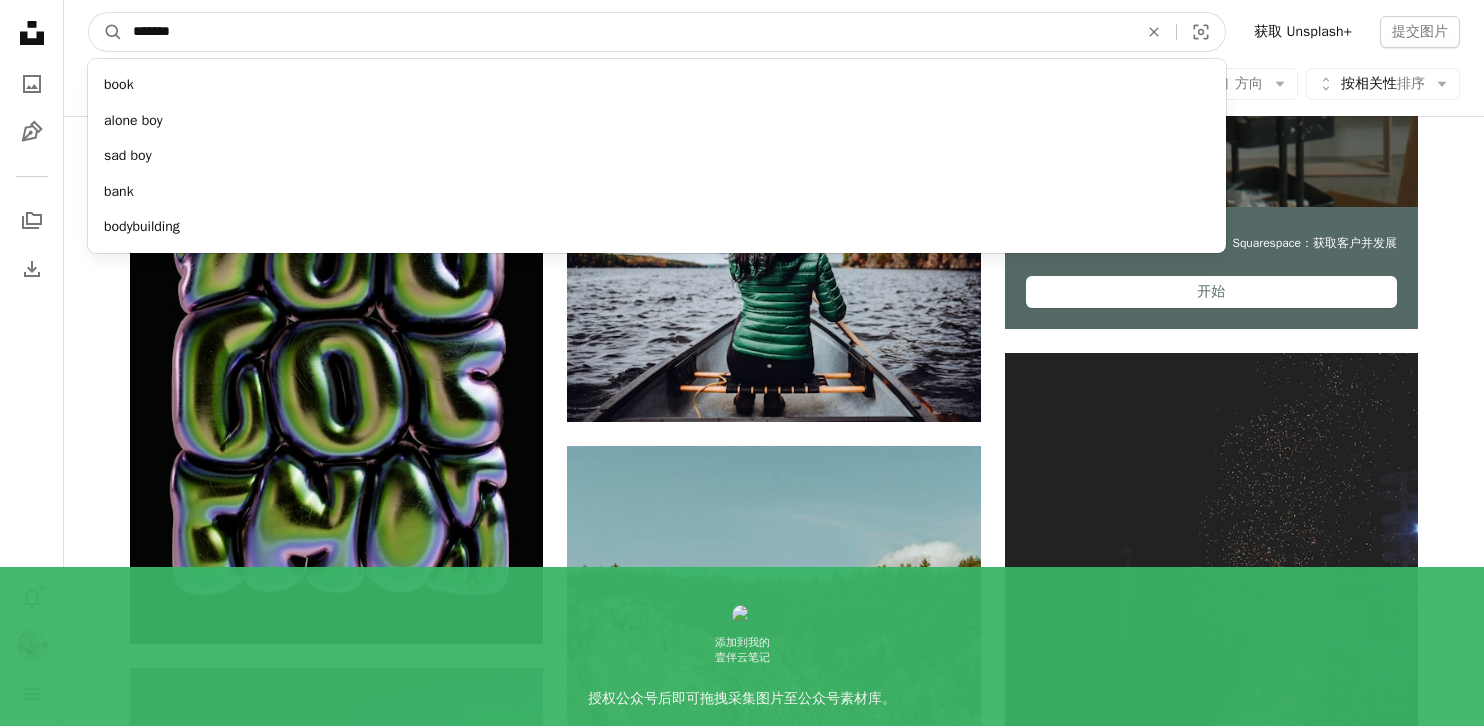 type on "*******" 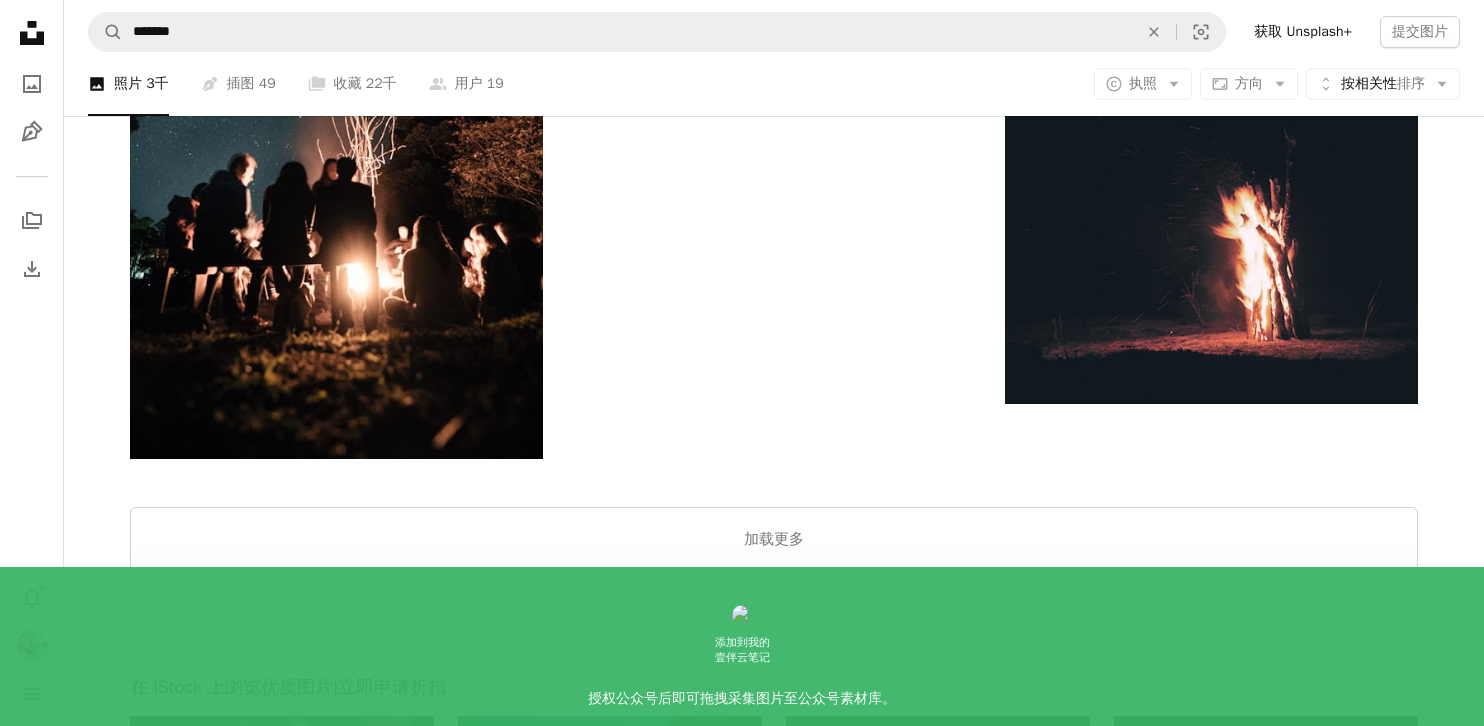scroll, scrollTop: 3384, scrollLeft: 0, axis: vertical 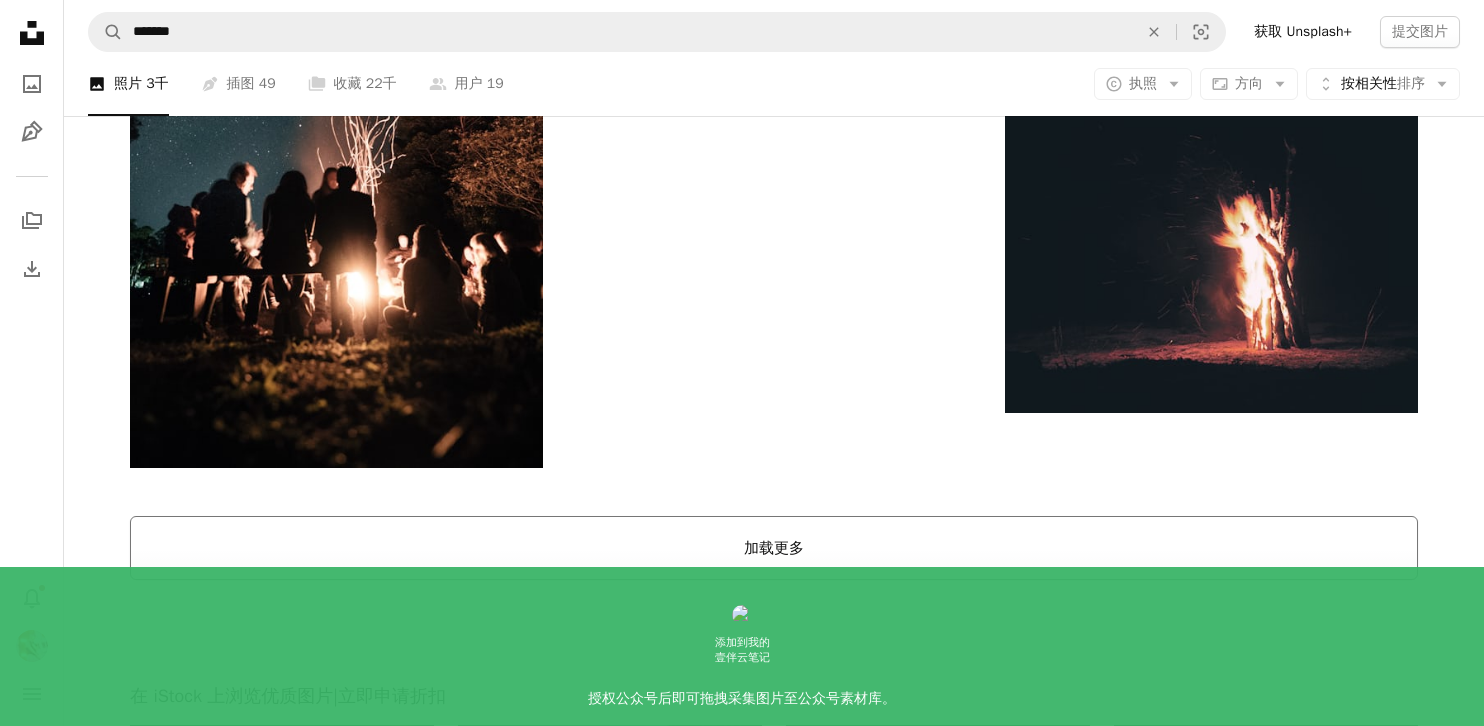 click on "加载更多" at bounding box center [774, 548] 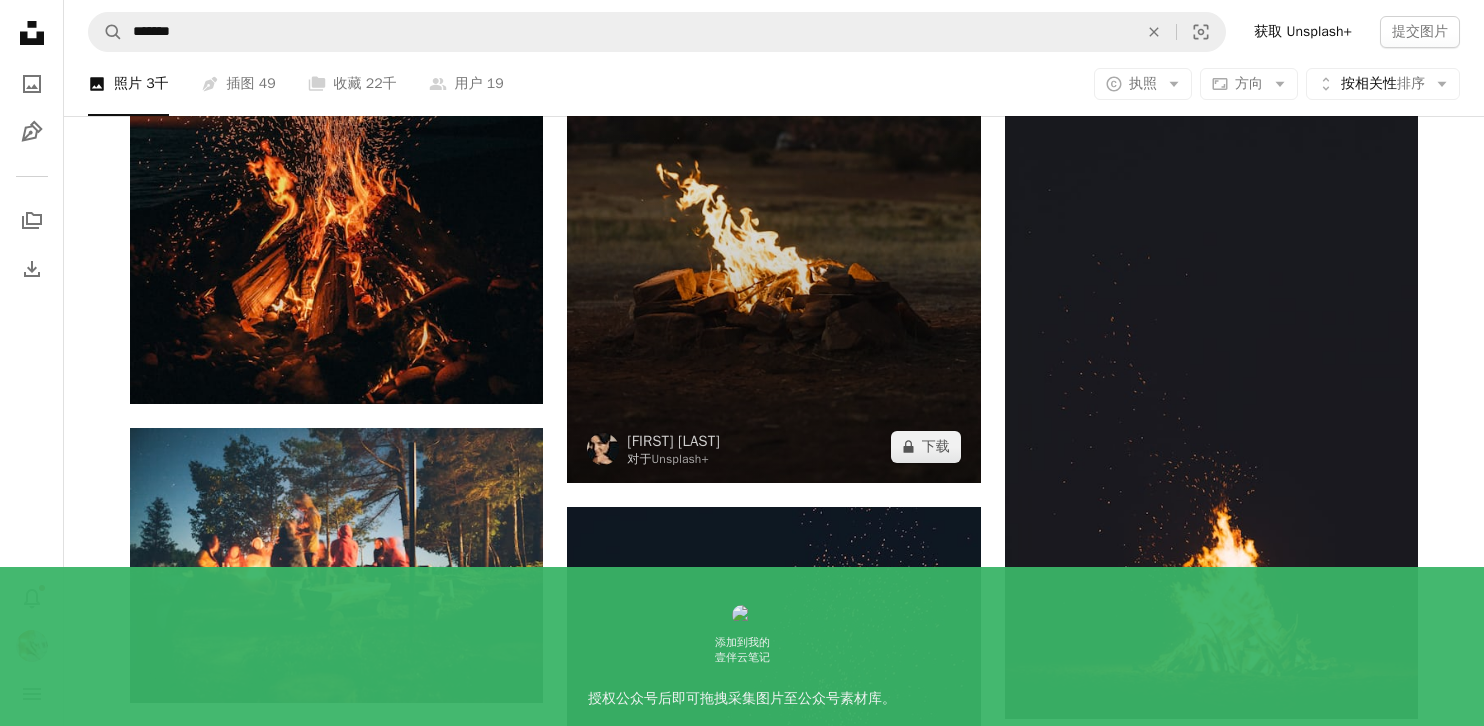 scroll, scrollTop: 984, scrollLeft: 0, axis: vertical 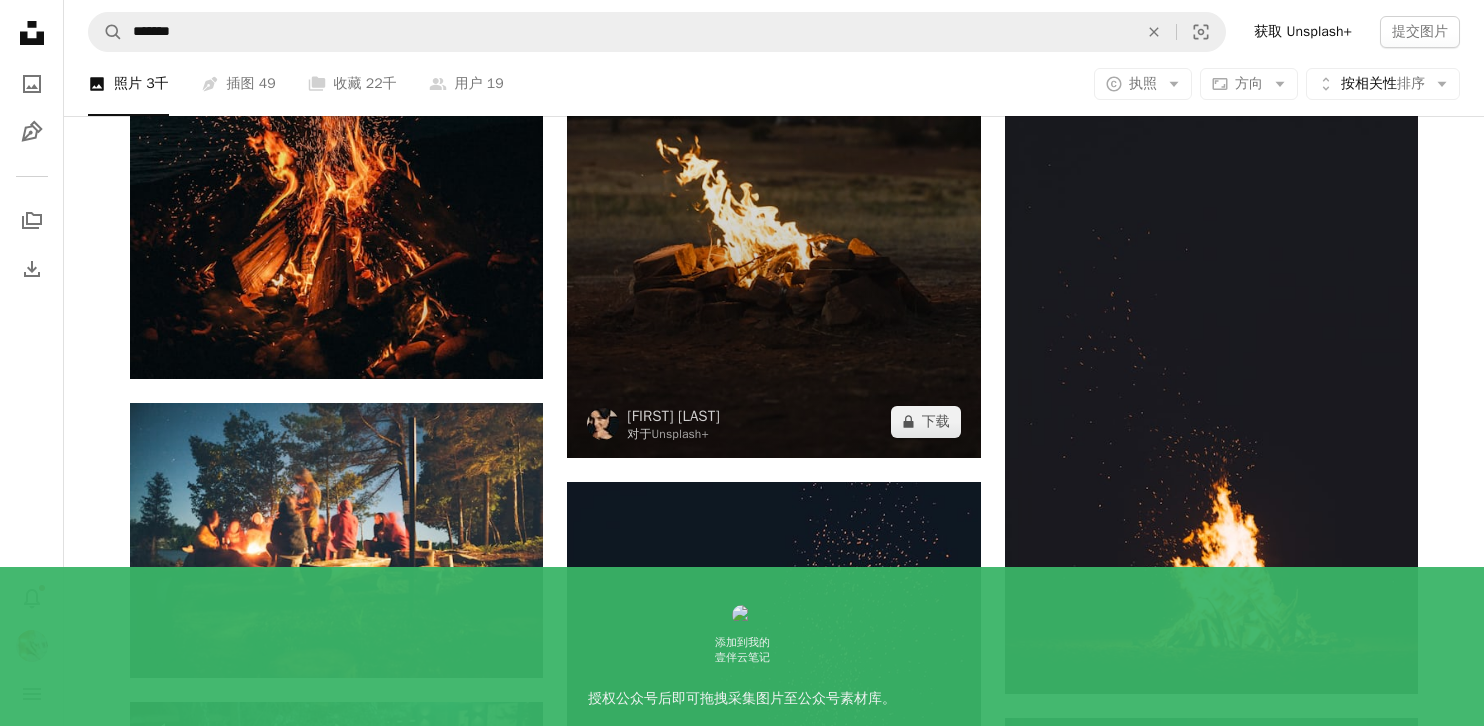 click at bounding box center [773, 136] 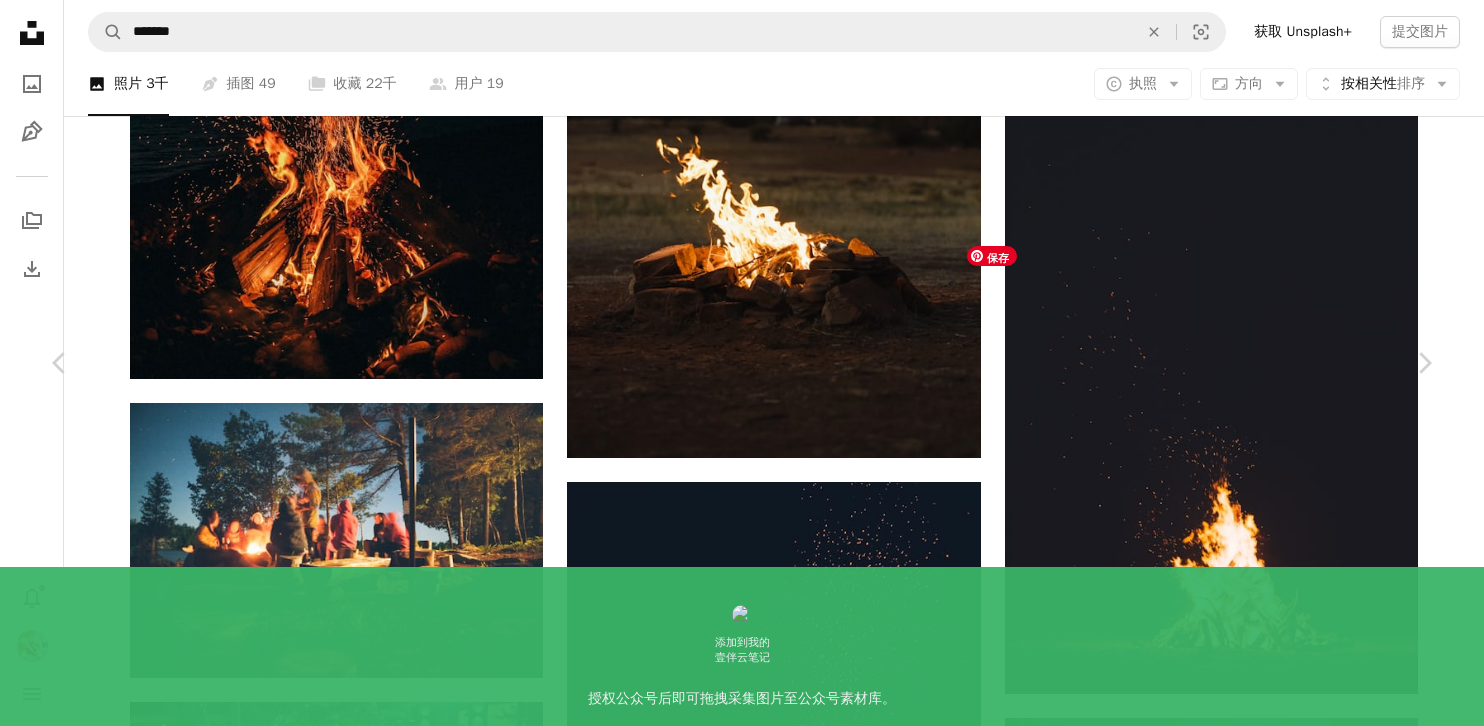 scroll, scrollTop: 2999, scrollLeft: 0, axis: vertical 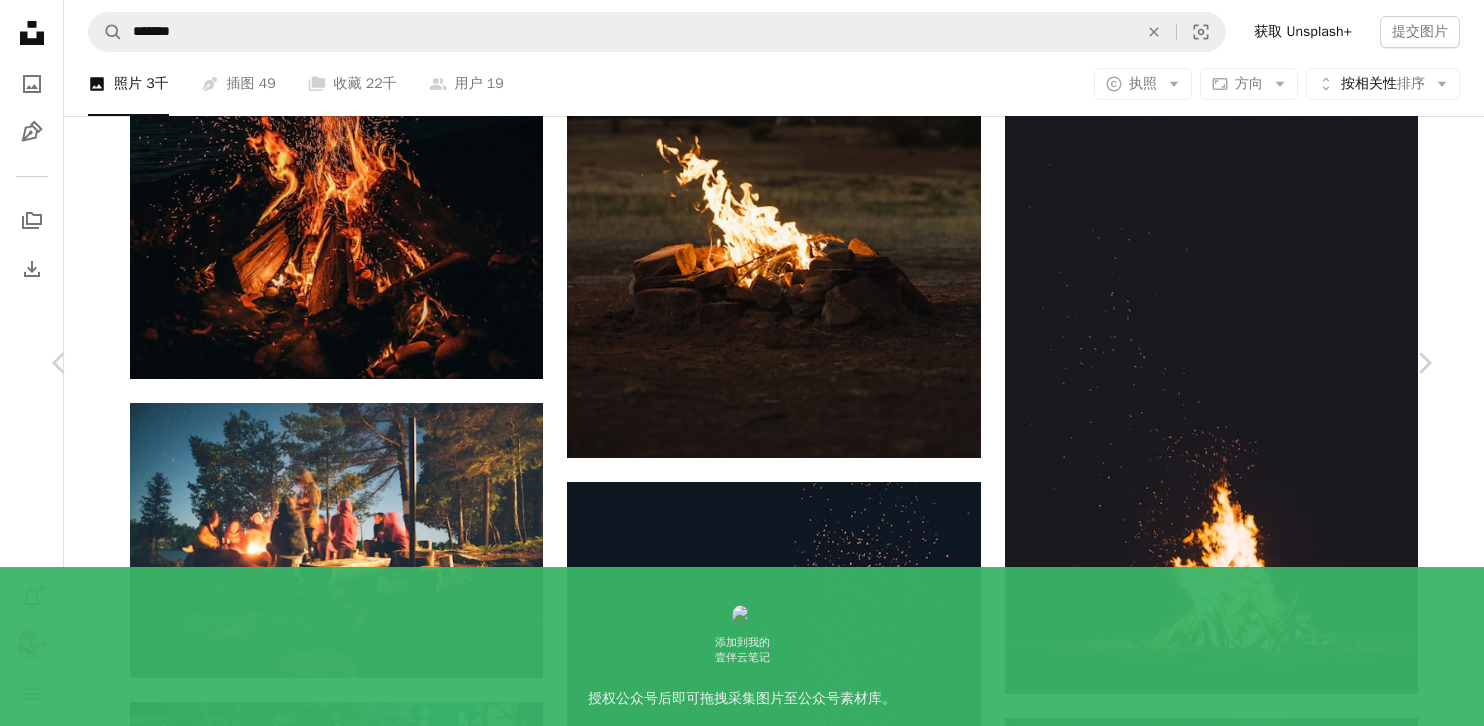 click on "[FIRST] [LAST]" at bounding box center (742, 10269) 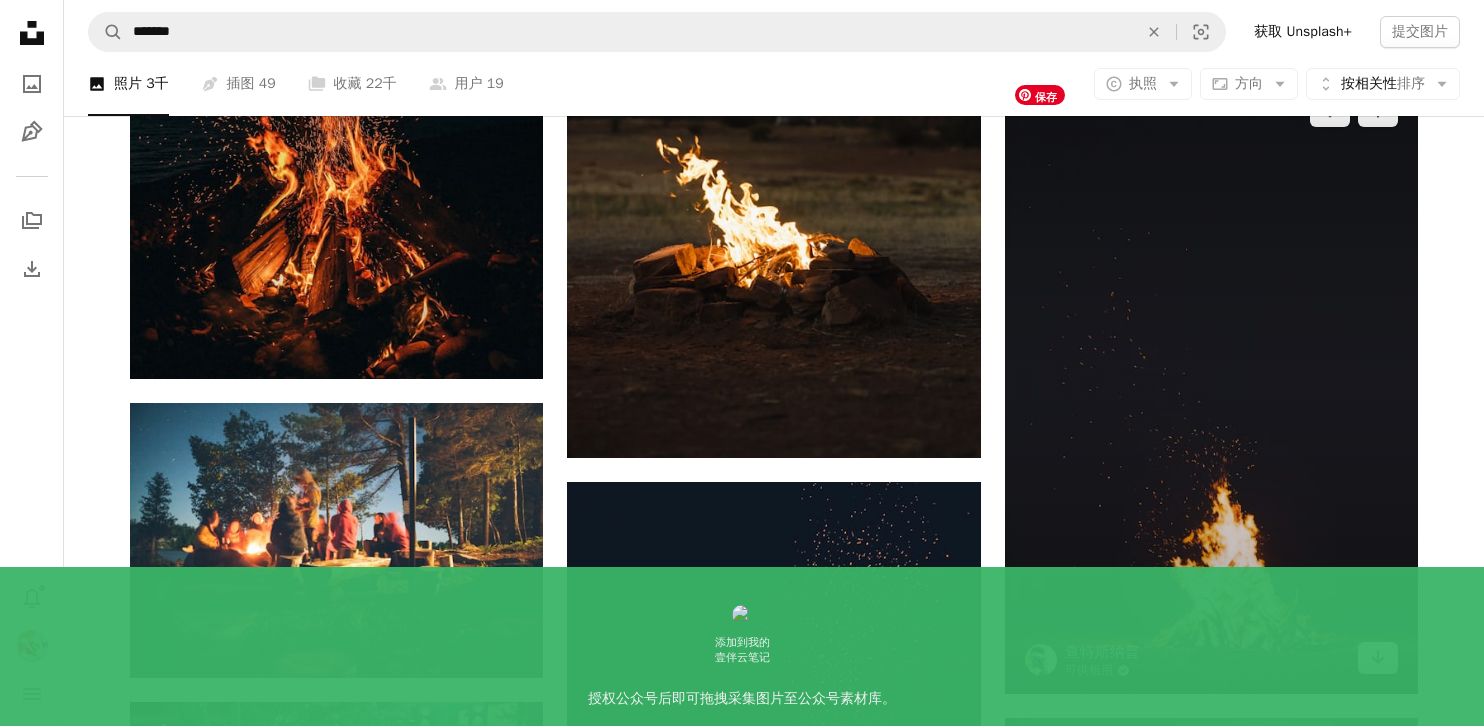click at bounding box center [1211, 384] 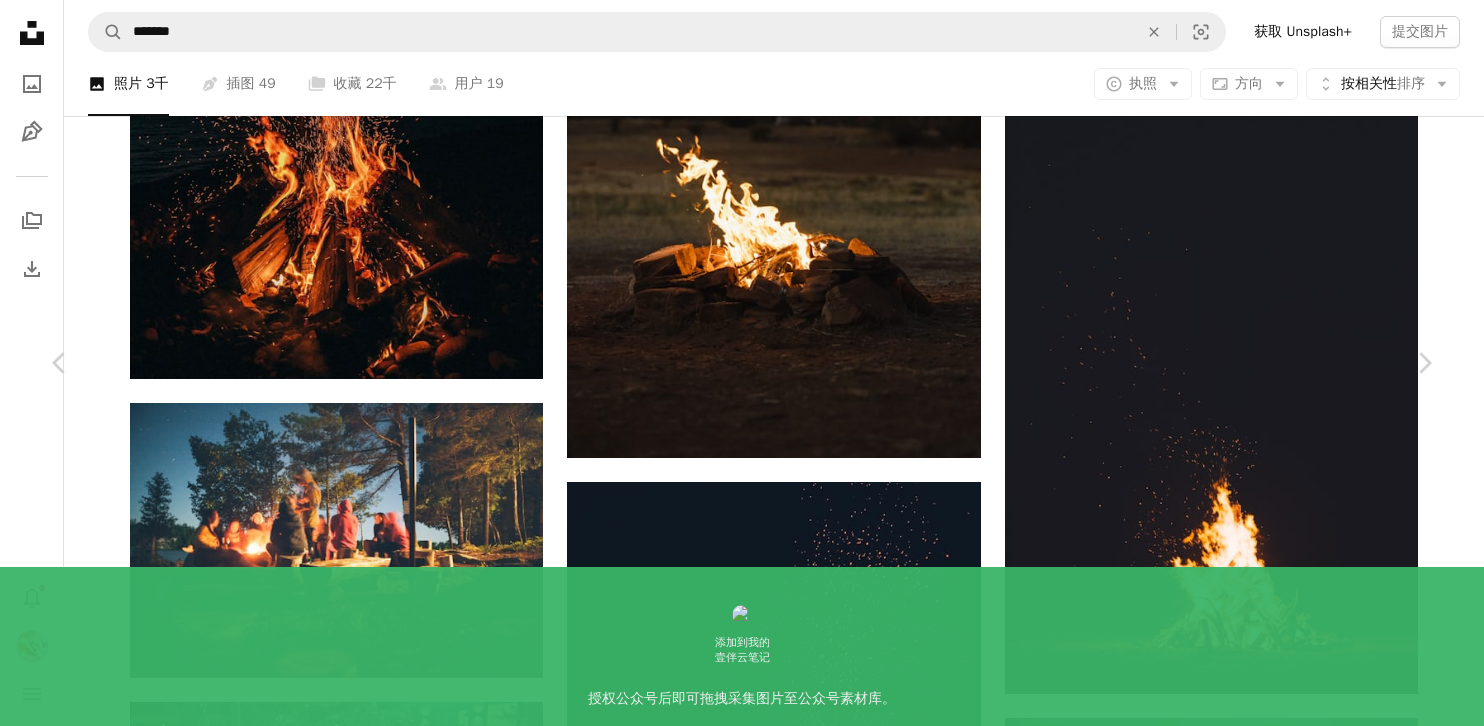 scroll, scrollTop: 20509, scrollLeft: 0, axis: vertical 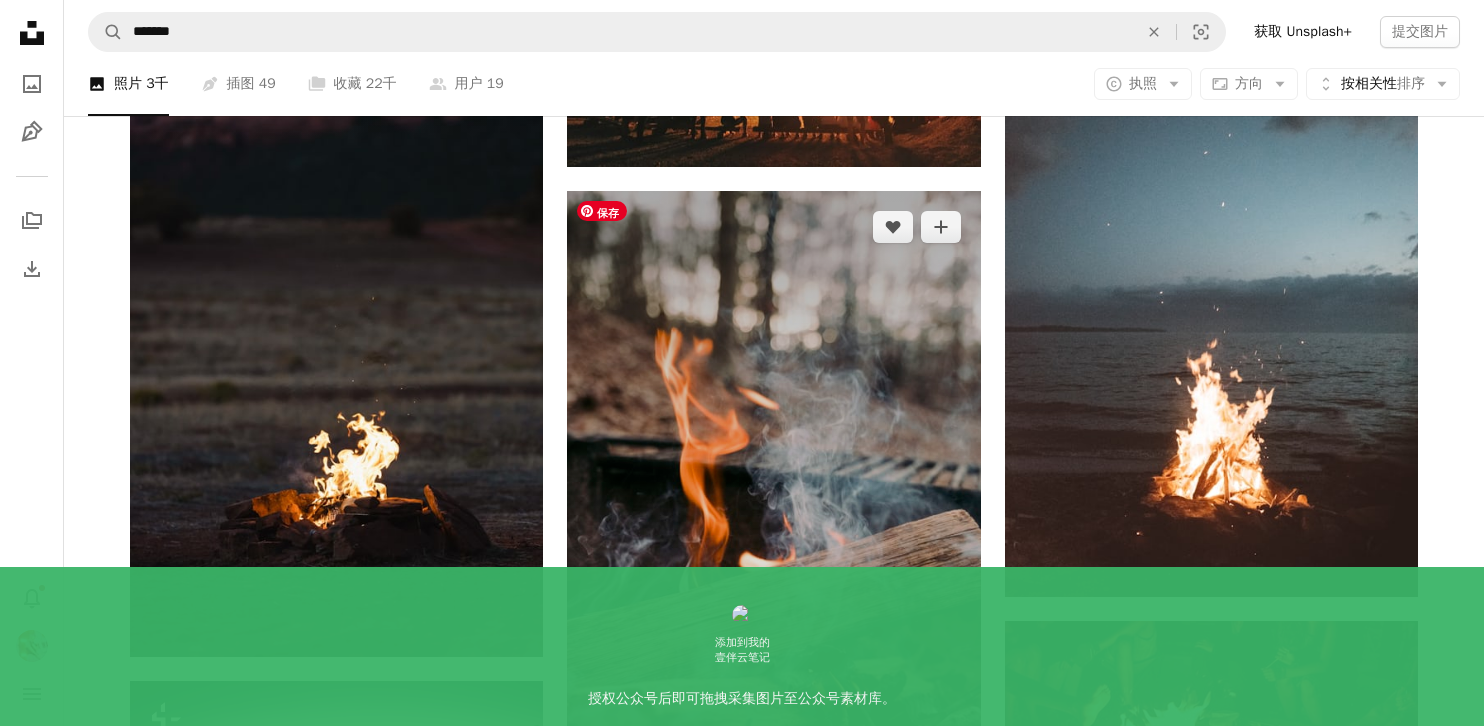 click at bounding box center [773, 501] 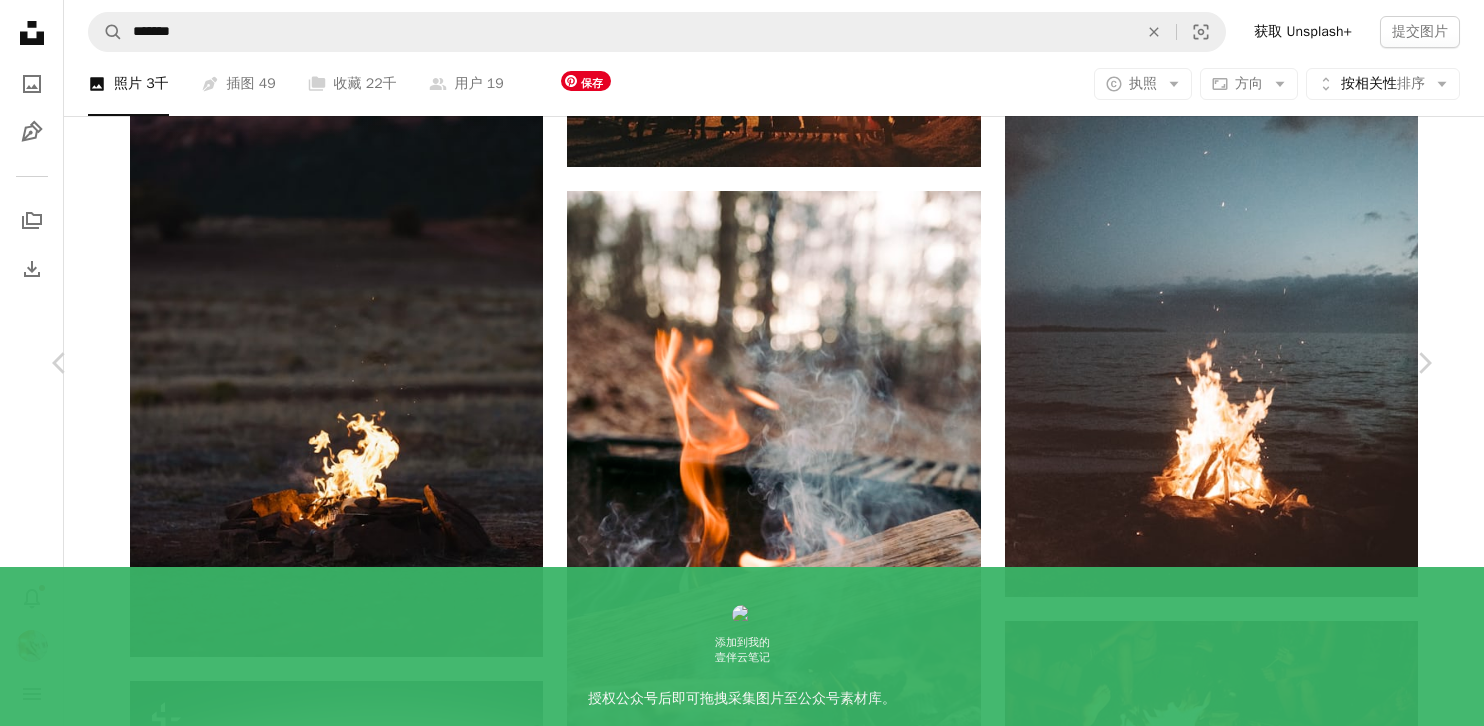 scroll, scrollTop: 4642, scrollLeft: 0, axis: vertical 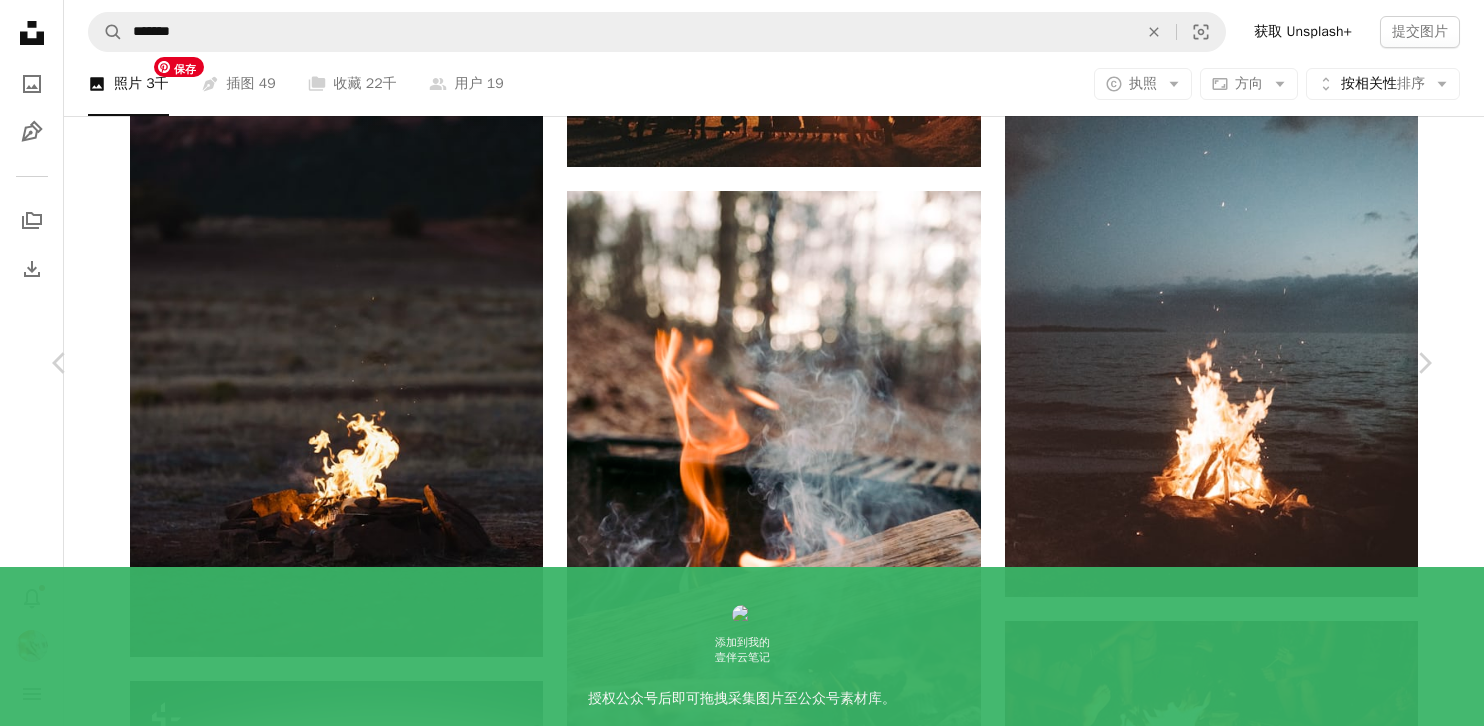 click at bounding box center (333, 8923) 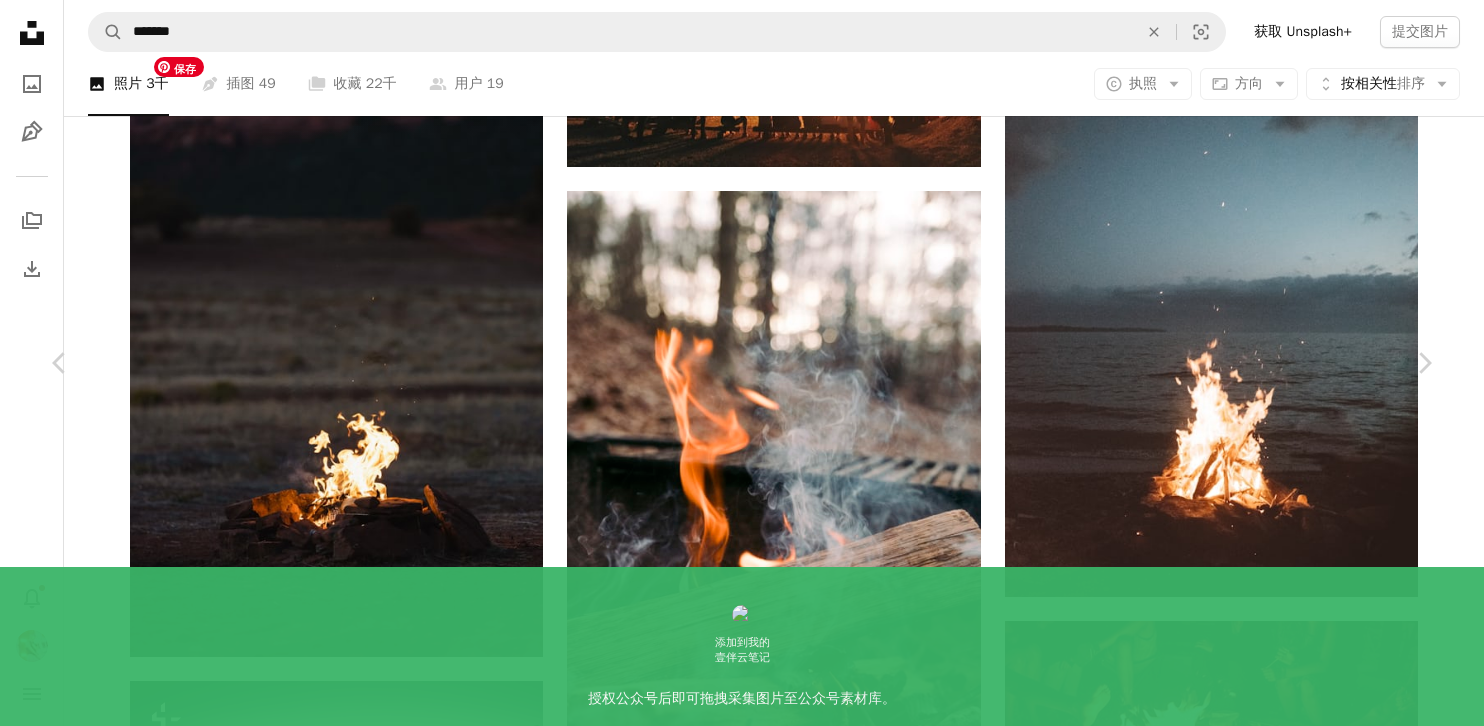 scroll, scrollTop: 0, scrollLeft: 0, axis: both 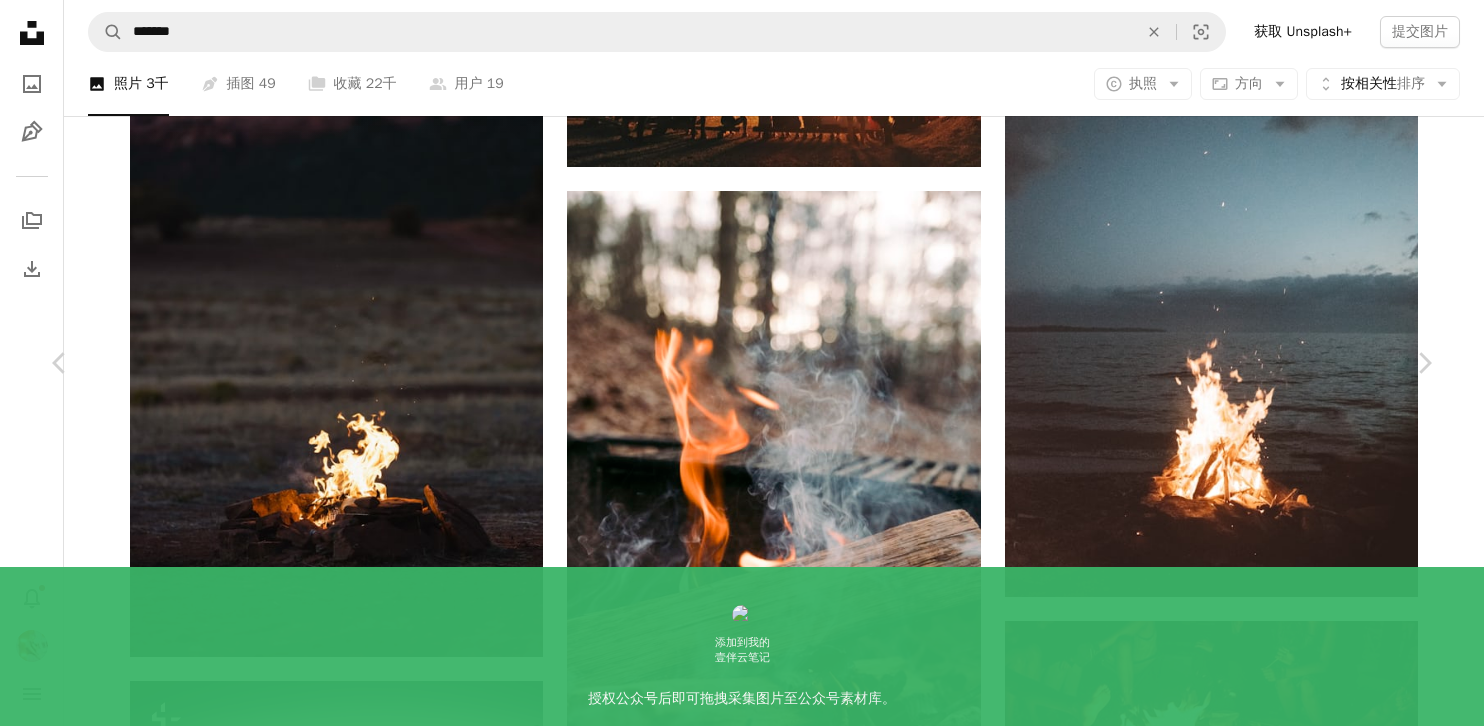click on "下载" at bounding box center (1265, 8683) 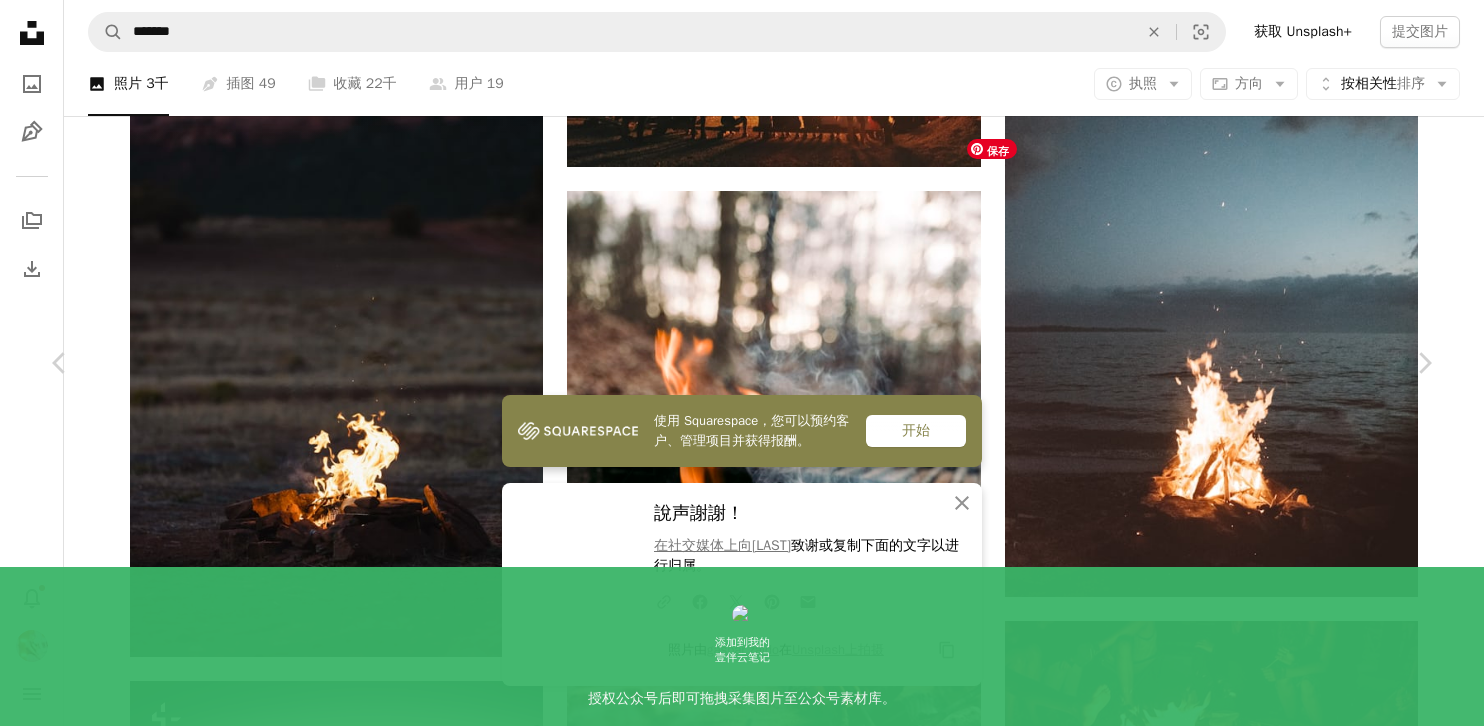 scroll, scrollTop: 6930, scrollLeft: 0, axis: vertical 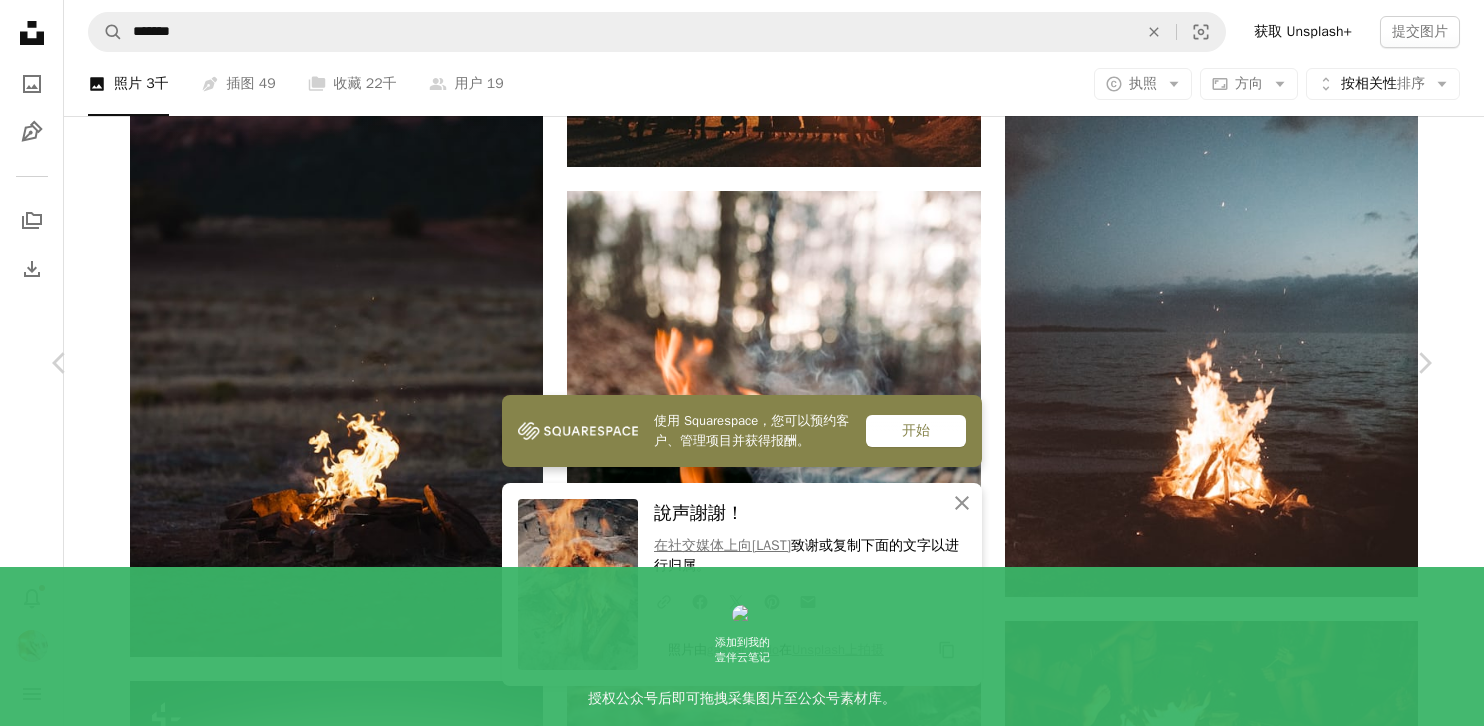 click on "An X shape Chevron left Chevron right 使用 Squarespace，您可以预约客户、管理项目并获得报酬。 开始 An X shape 关闭 說声謝謝！ 在社交媒体上向[FIRST] [LAST] 致谢 或复制下面的文字以进行归属。 A URL sharing icon (chains) Facebook icon X (formerly Twitter) icon Pinterest icon An envelope 照片由 [FIRST] [LAST] 在 Unsplash上拍摄
Copy content [FIRST] [LAST] 可供租用 A checkmark inside of a circle A heart A plus sign 编辑图像   Plus sign for Unsplash+ 下载 Chevron down Zoom in 视图 10,970 下载 101 A forward-right arrow 分享 Info icon 信息 More Actions Calendar outlined 发布日期 2024年6月29日 Safety 根据Unsplash 许可 免费使用 火焰 火 灰色的 木头 壁炉 火焰 篝火 室内 在 iStock 上浏览优质相关图片 | 使用优惠码 UNSPLASH20 节省 20% 在 iStock 上查看更多 ↗ 相关图片 A heart A plus sign [FIRST] [LAST] 可供租用 A checkmark inside of a circle Arrow pointing down A heart" at bounding box center (742, 9000) 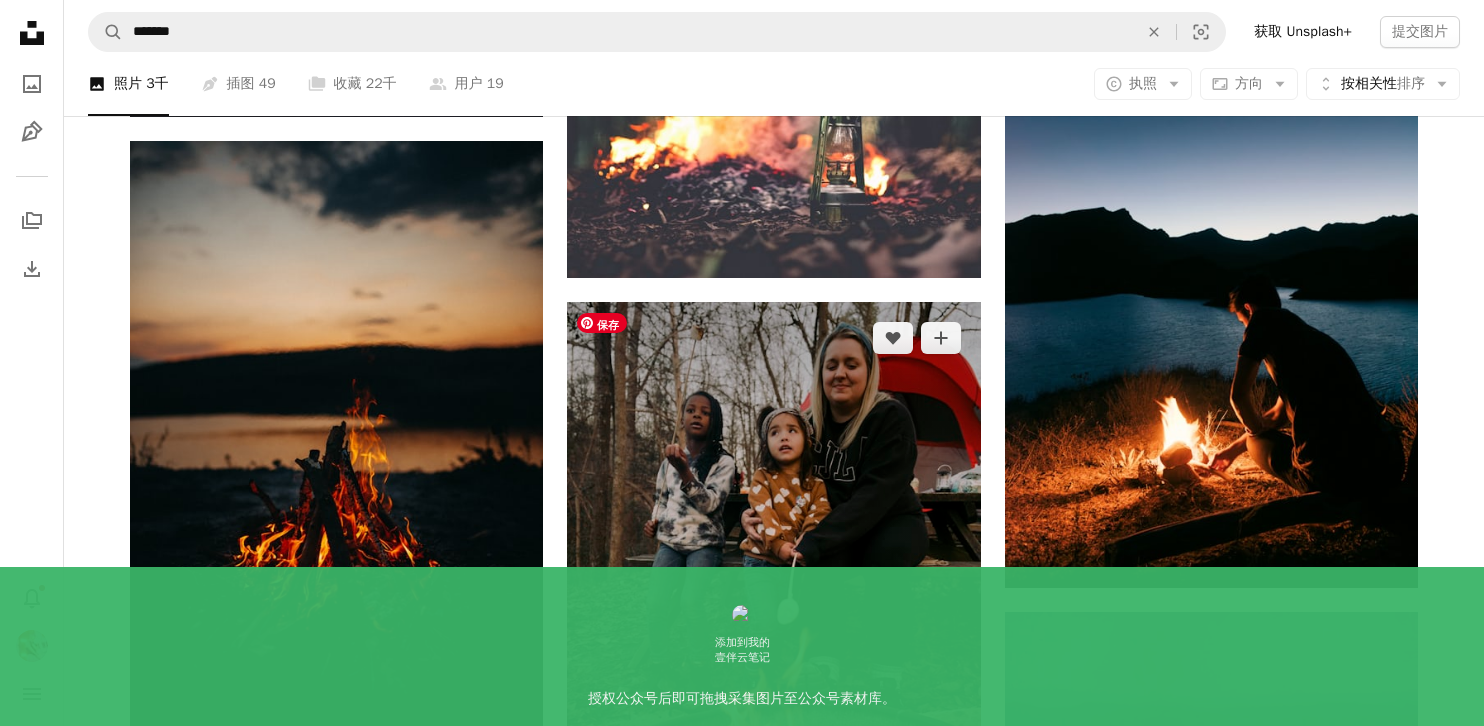 scroll, scrollTop: 10934, scrollLeft: 0, axis: vertical 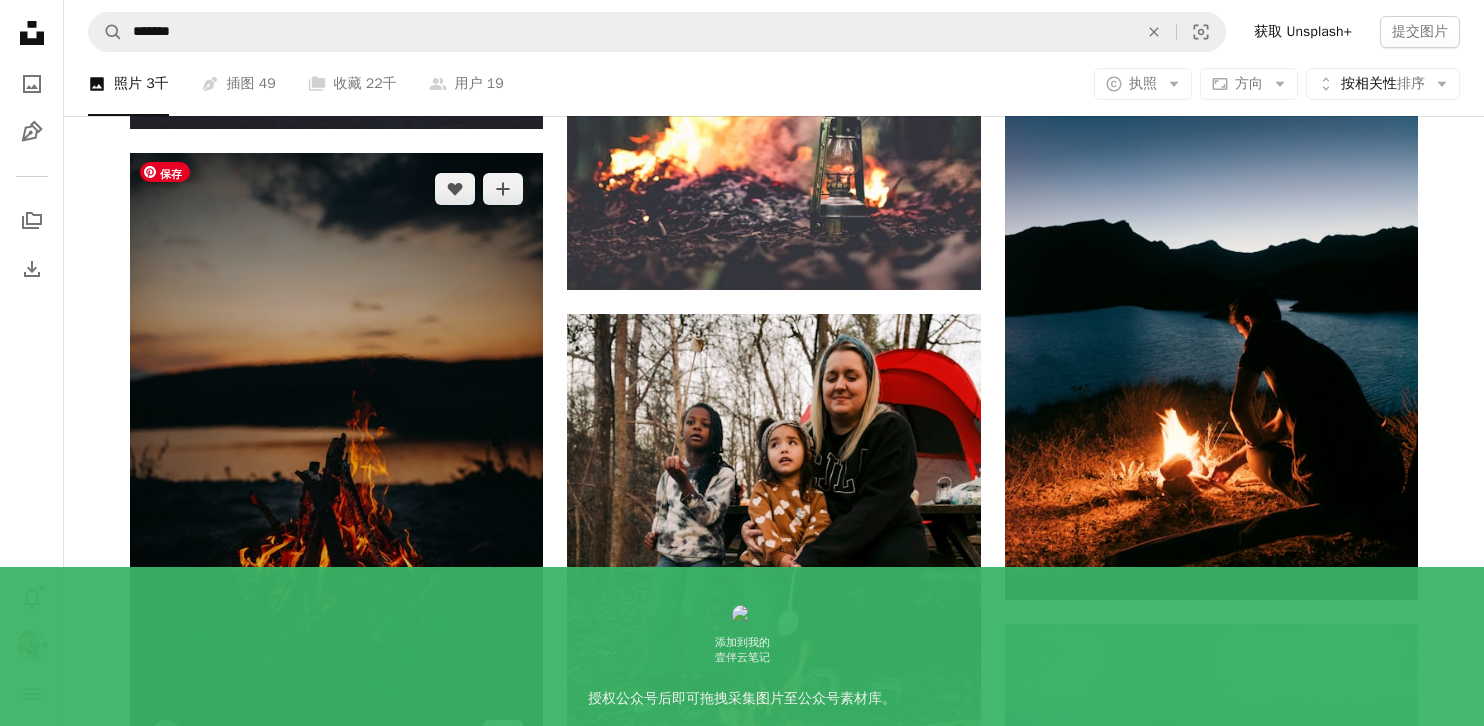 click at bounding box center [336, 462] 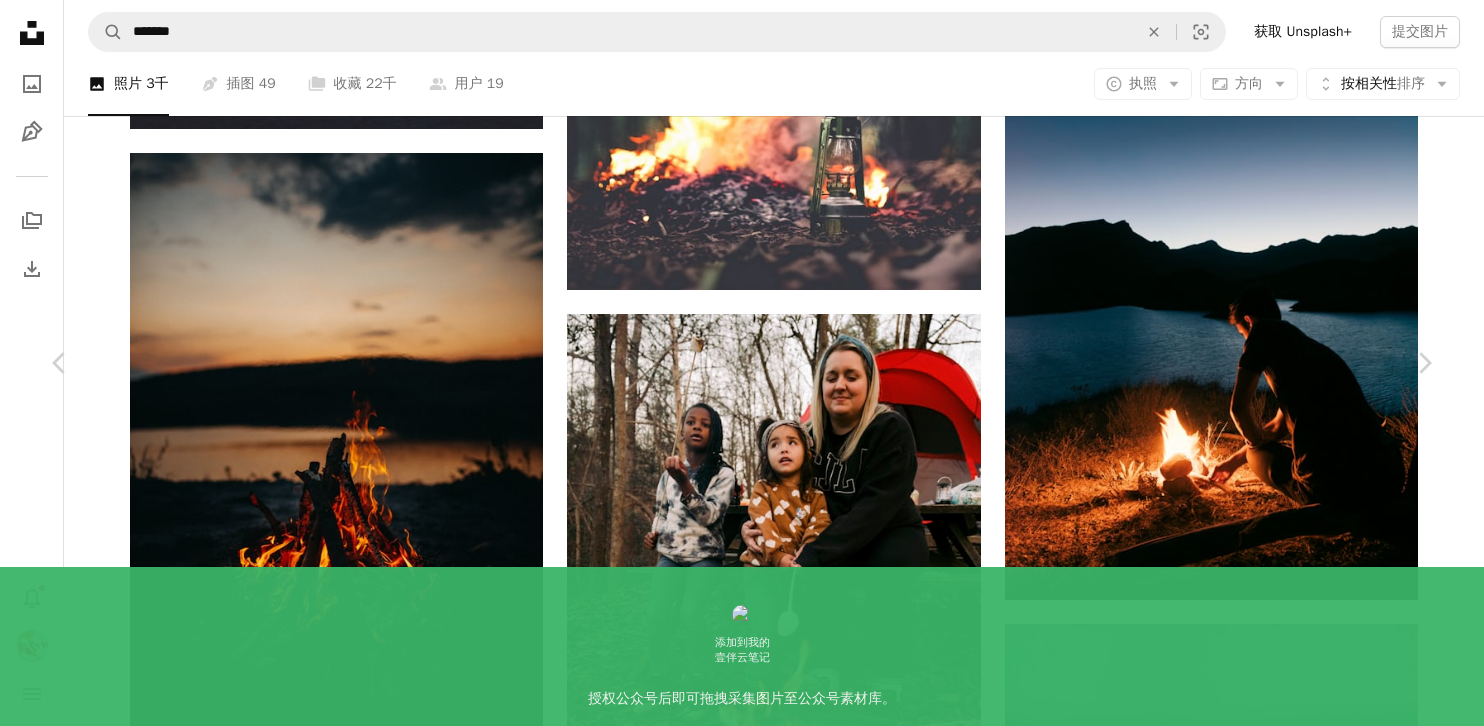 scroll, scrollTop: 197, scrollLeft: 0, axis: vertical 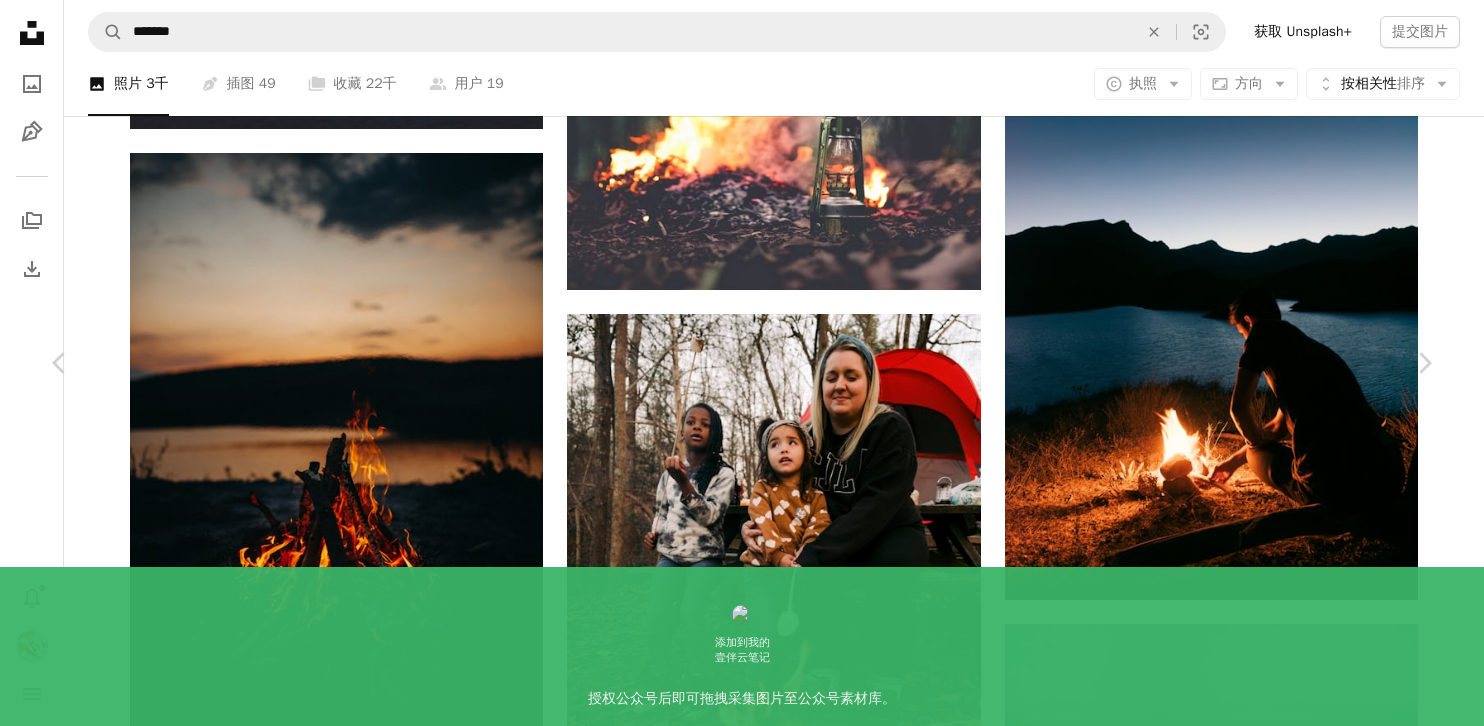 click on "下载" at bounding box center [1265, 3533] 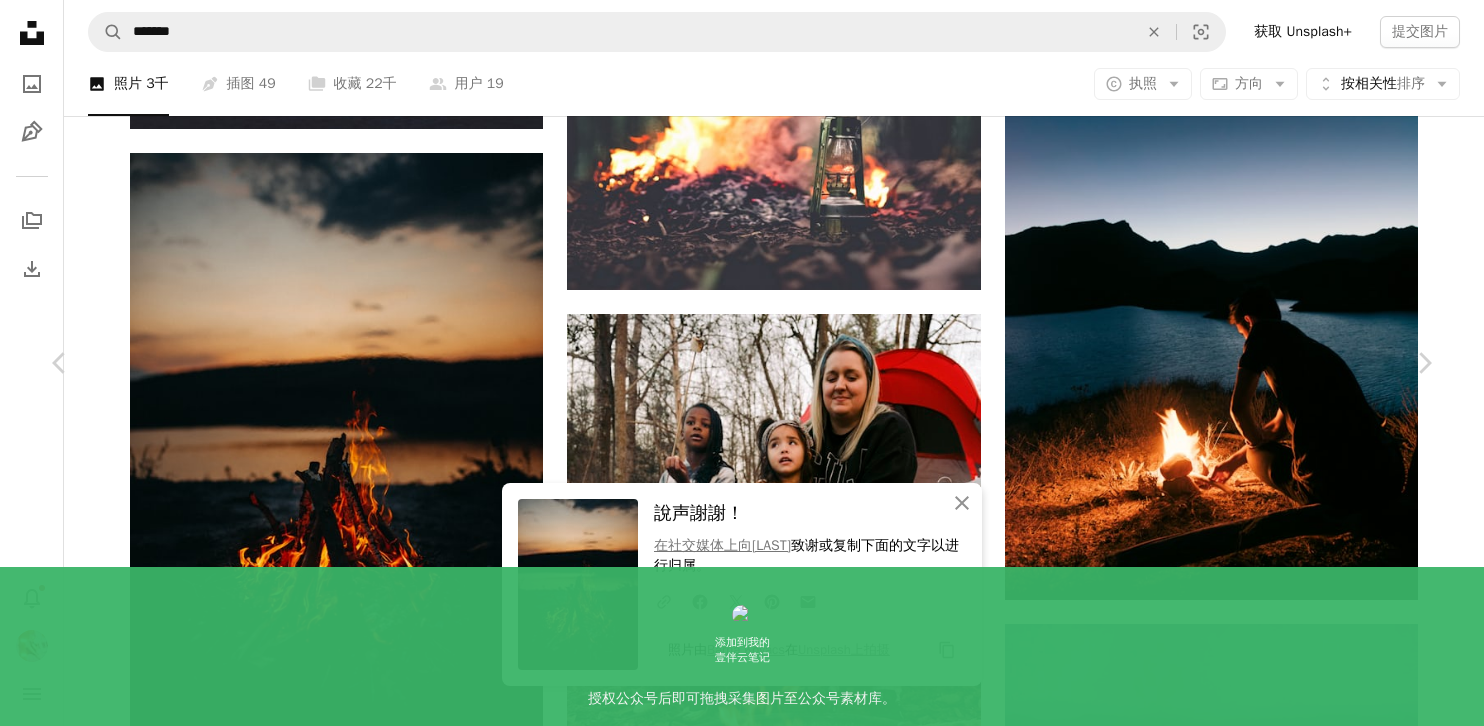 scroll, scrollTop: 2191, scrollLeft: 0, axis: vertical 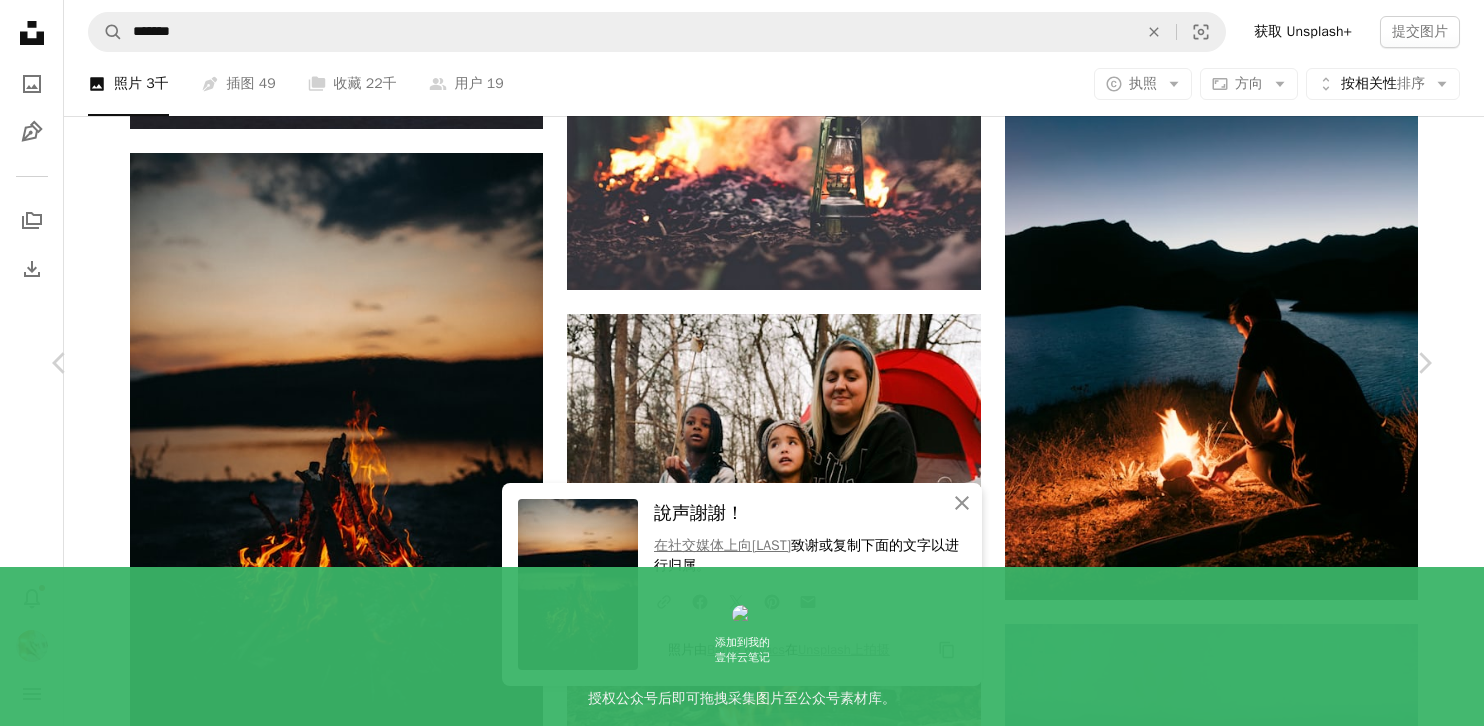 click on "An X shape Chevron left Chevron right An X shape 关闭 說声謝謝！ 在社交媒体上向[FIRST] [LAST] 致谢 或复制下面的文字以进行归属。 A URL sharing icon (chains) Facebook icon X (formerly Twitter) icon Pinterest icon An envelope 照片由 [FIRST] [LAST] 在 Unsplash上拍摄
Copy content [FIRST] [LAST] [FIRST] [LAST] A heart A plus sign 编辑图像   Plus sign for Unsplash+ 下载 Chevron down Zoom in 视图 940,227 下载 7,314 精选于 照片 A forward-right arrow 分享 Info icon 信息 More Actions Calendar outlined 发布日期 2019年8月26日 Camera 尼康公司，尼康D610 Safety 根据Unsplash 许可 免费使用 火 火焰 篝火 在 iStock 上浏览优质相关图片 | 使用优惠码 UNSPLASH20 节省 20% 在 iStock 上查看更多 ↗ 相关图片 A heart A plus sign [FIRST] [LAST] 可供租用 A checkmark inside of a circle Arrow pointing down A heart A plus sign [FIRST] [LAST]" at bounding box center (742, 3866) 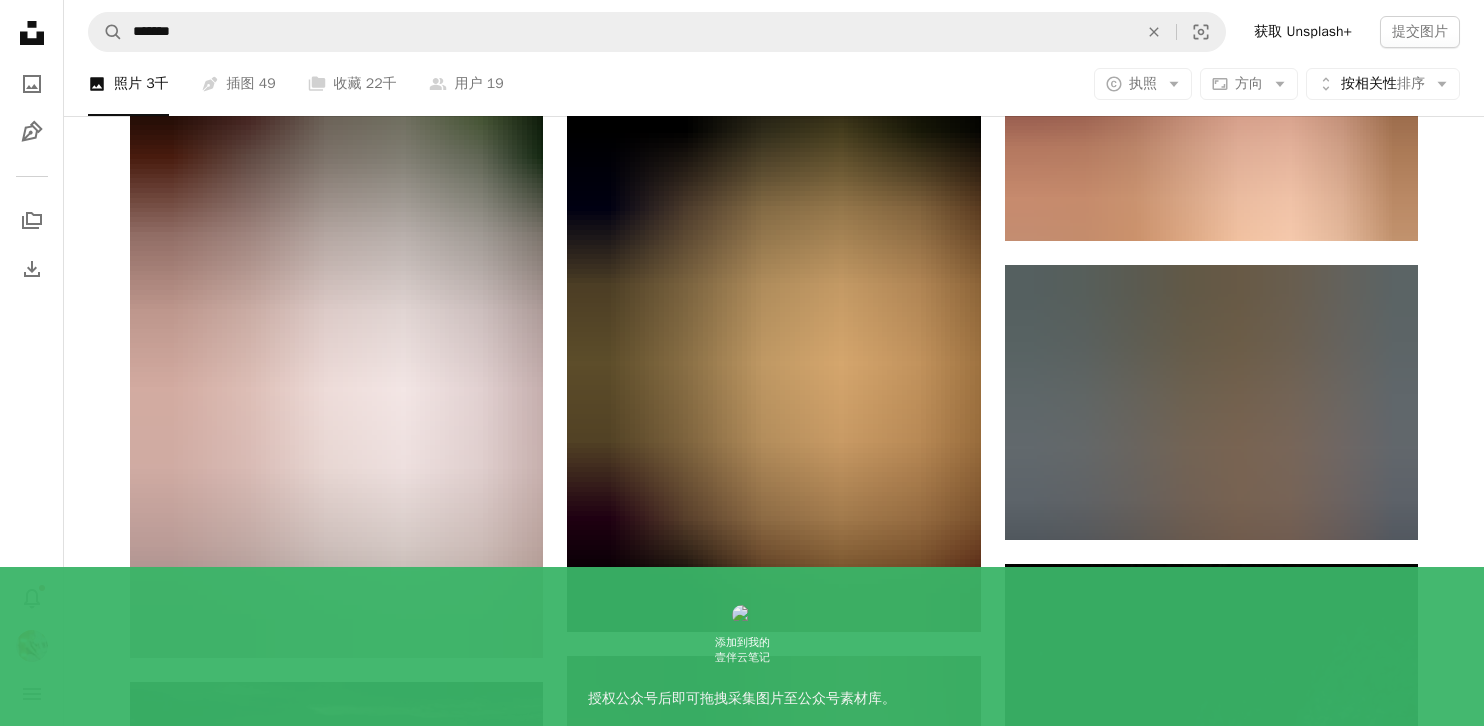 scroll, scrollTop: 24632, scrollLeft: 0, axis: vertical 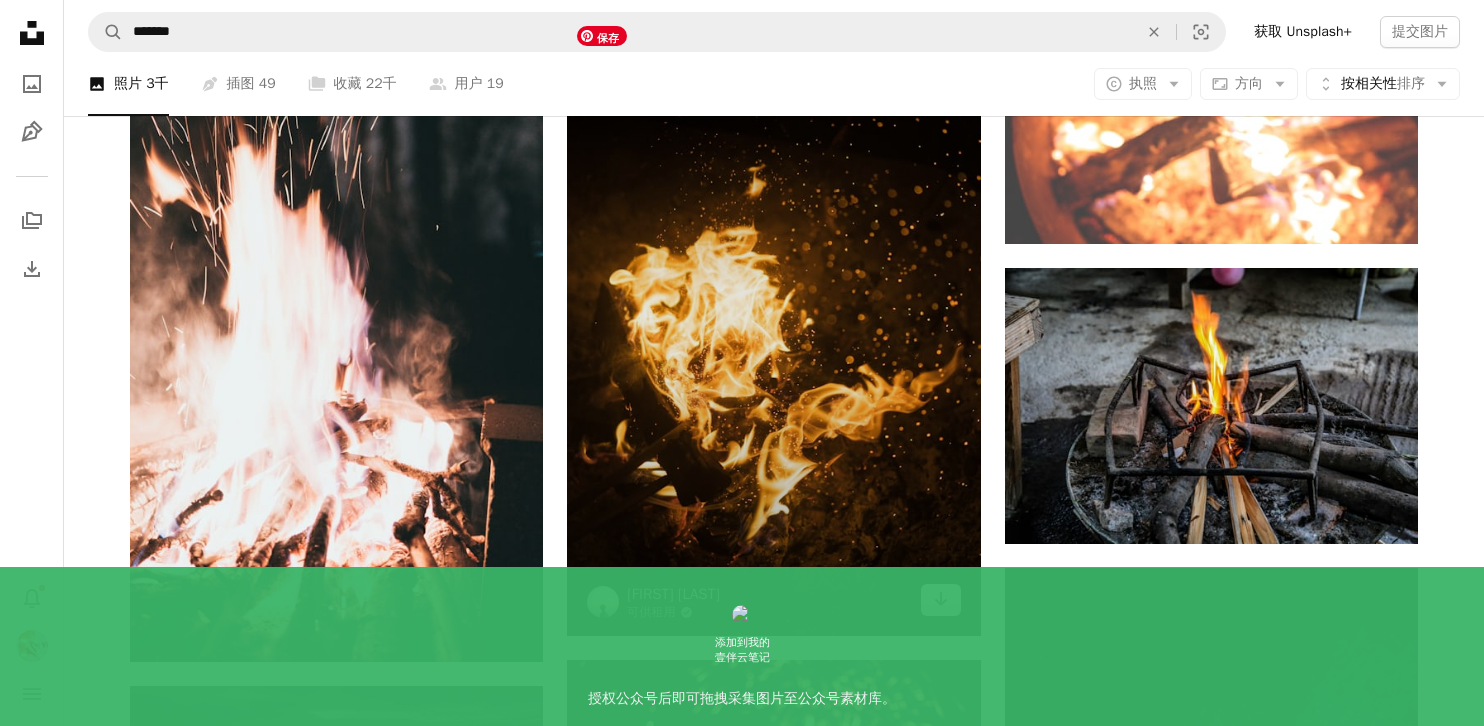 click at bounding box center [773, 326] 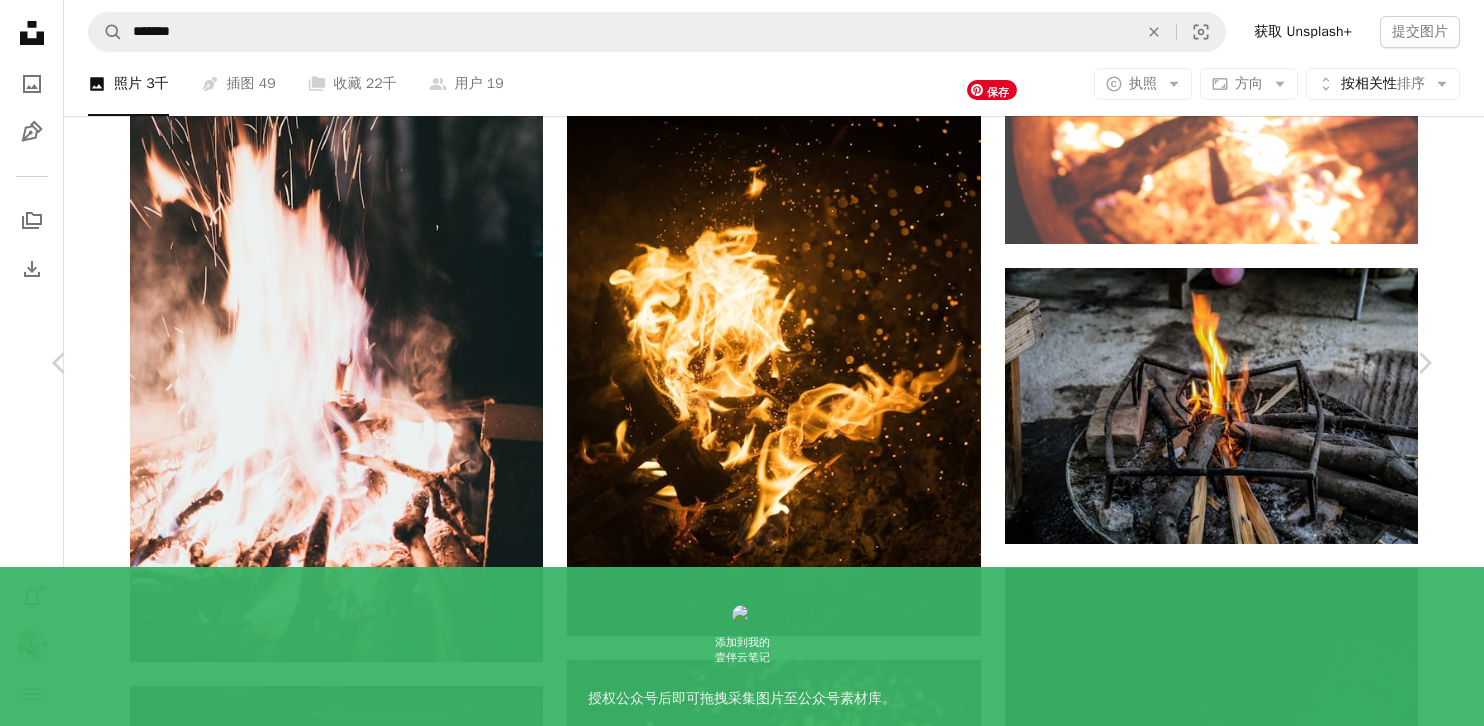 scroll, scrollTop: 4111, scrollLeft: 0, axis: vertical 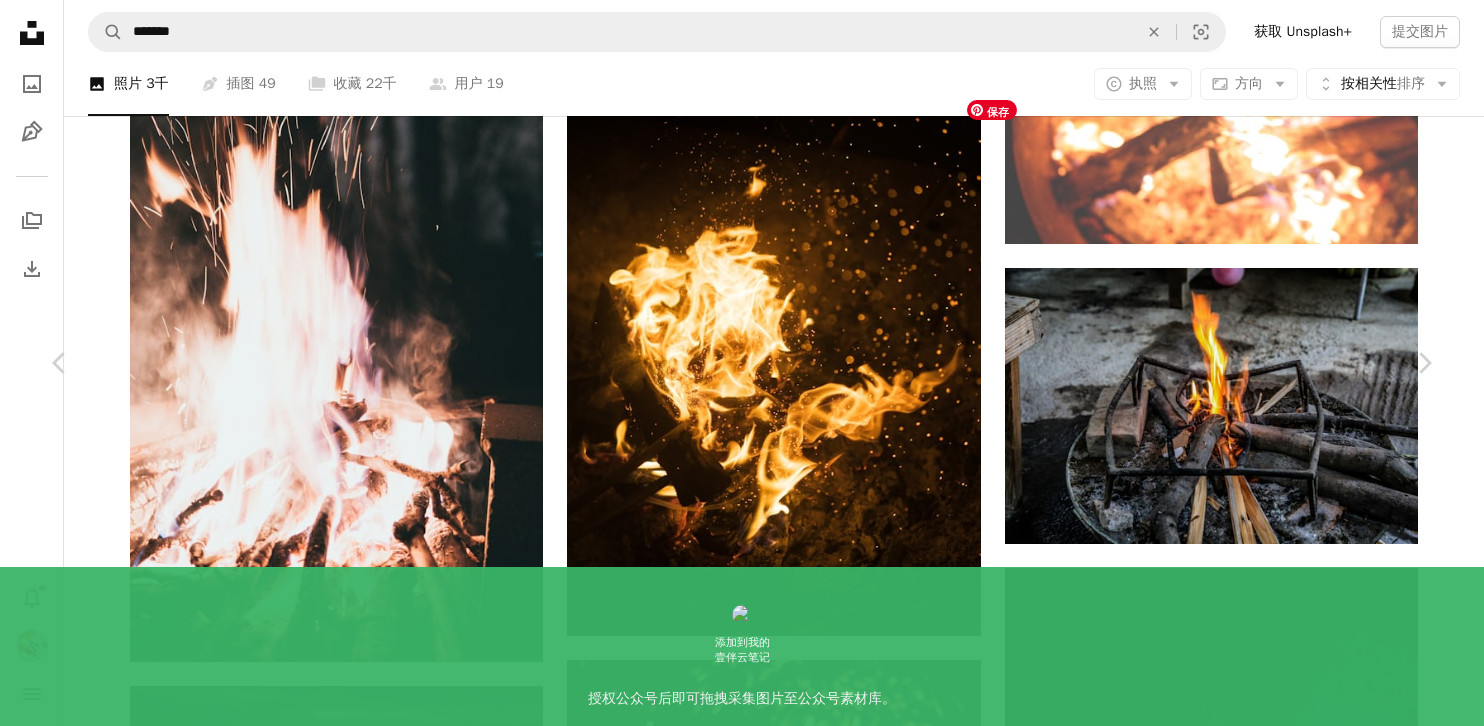 click at bounding box center (1136, 5155) 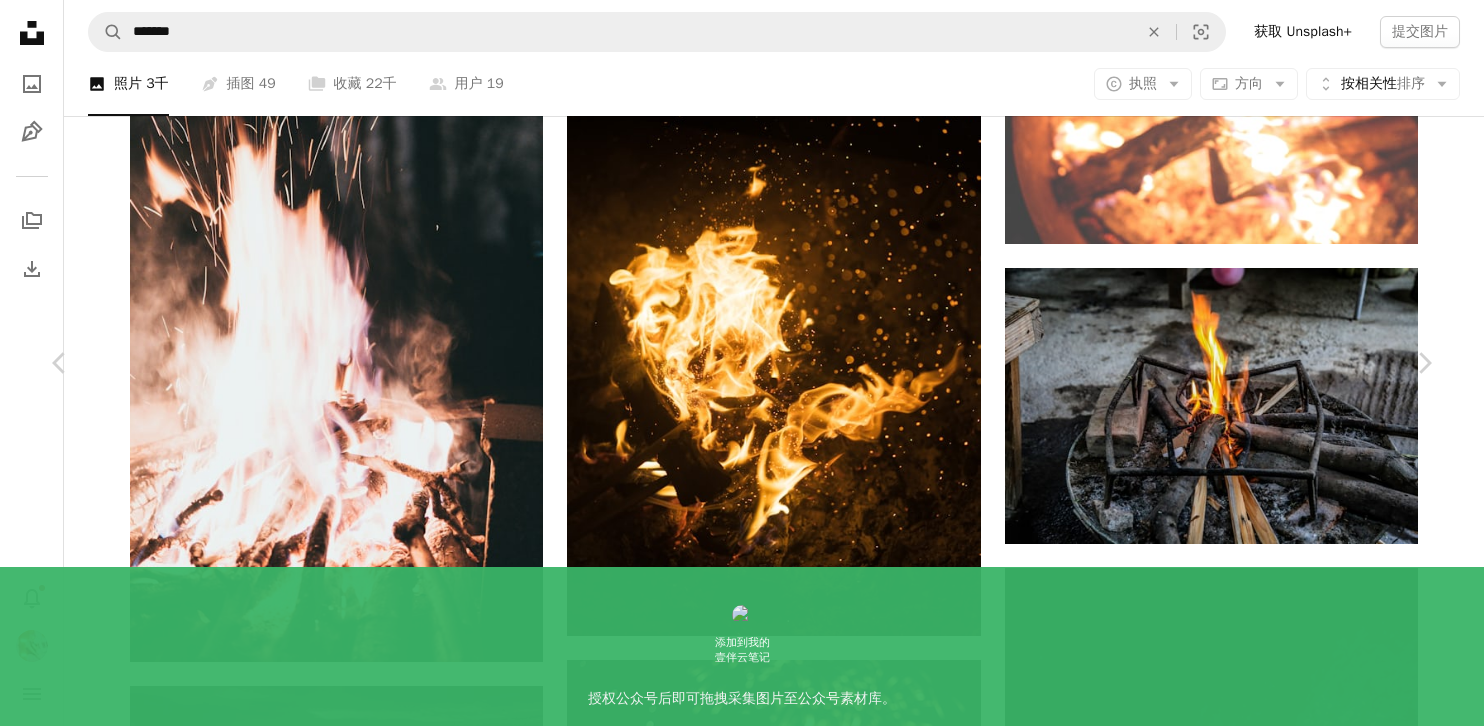 click on "下载" at bounding box center (1265, 4867) 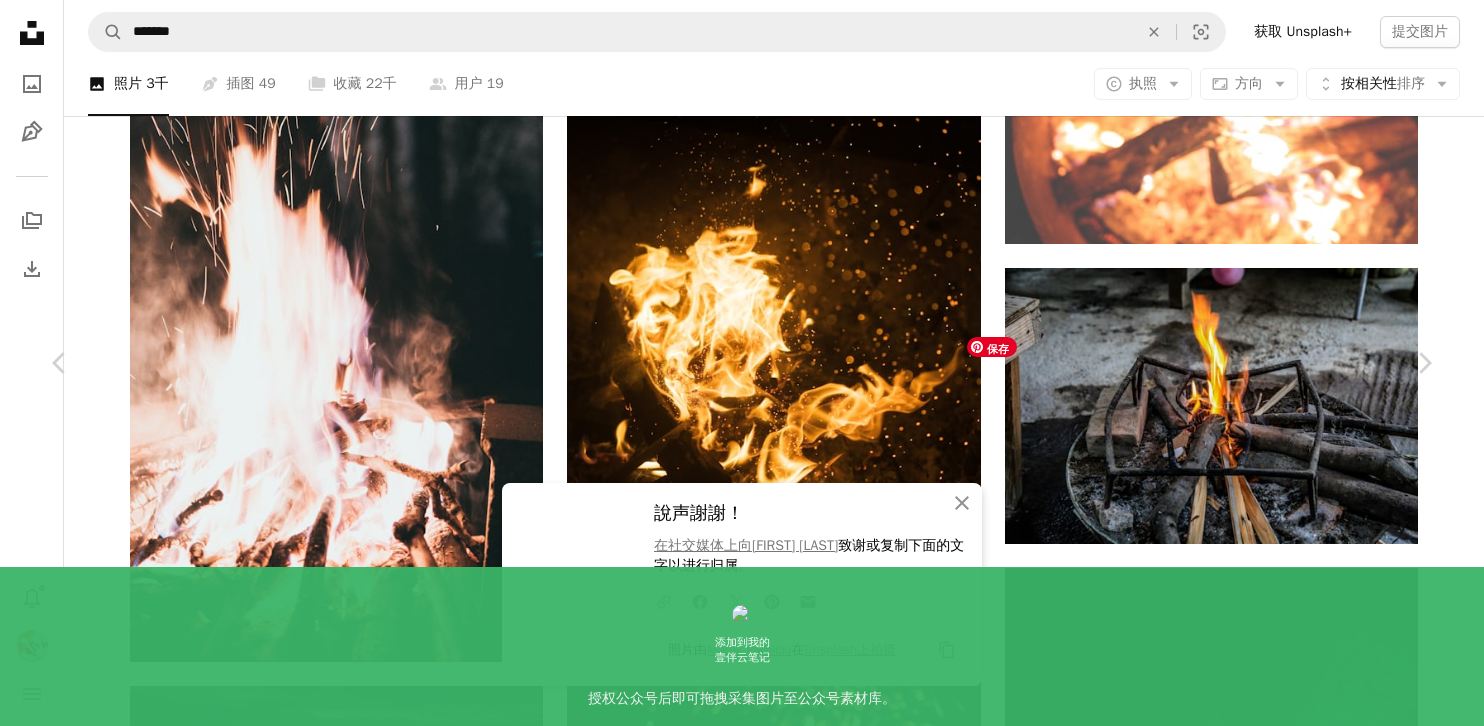 scroll, scrollTop: 1819, scrollLeft: 0, axis: vertical 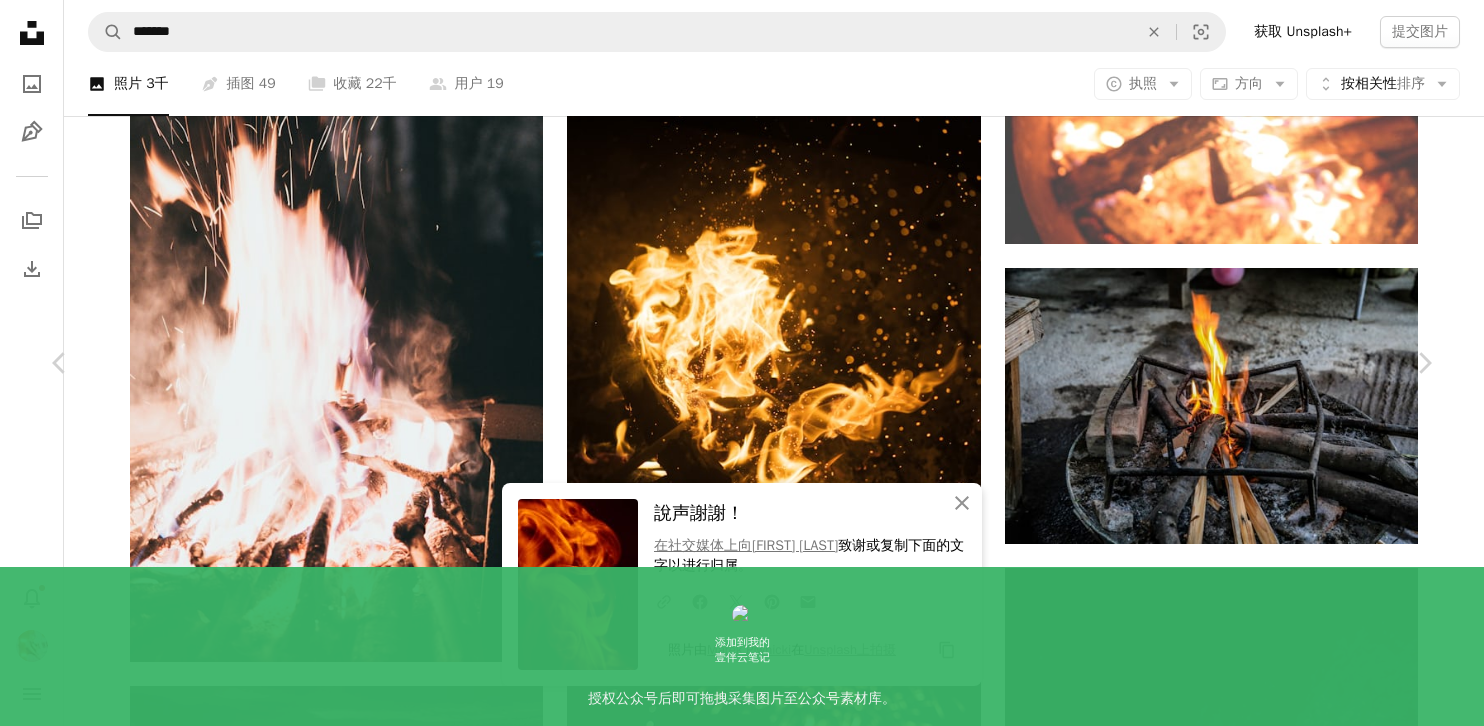 click at bounding box center (1136, 4958) 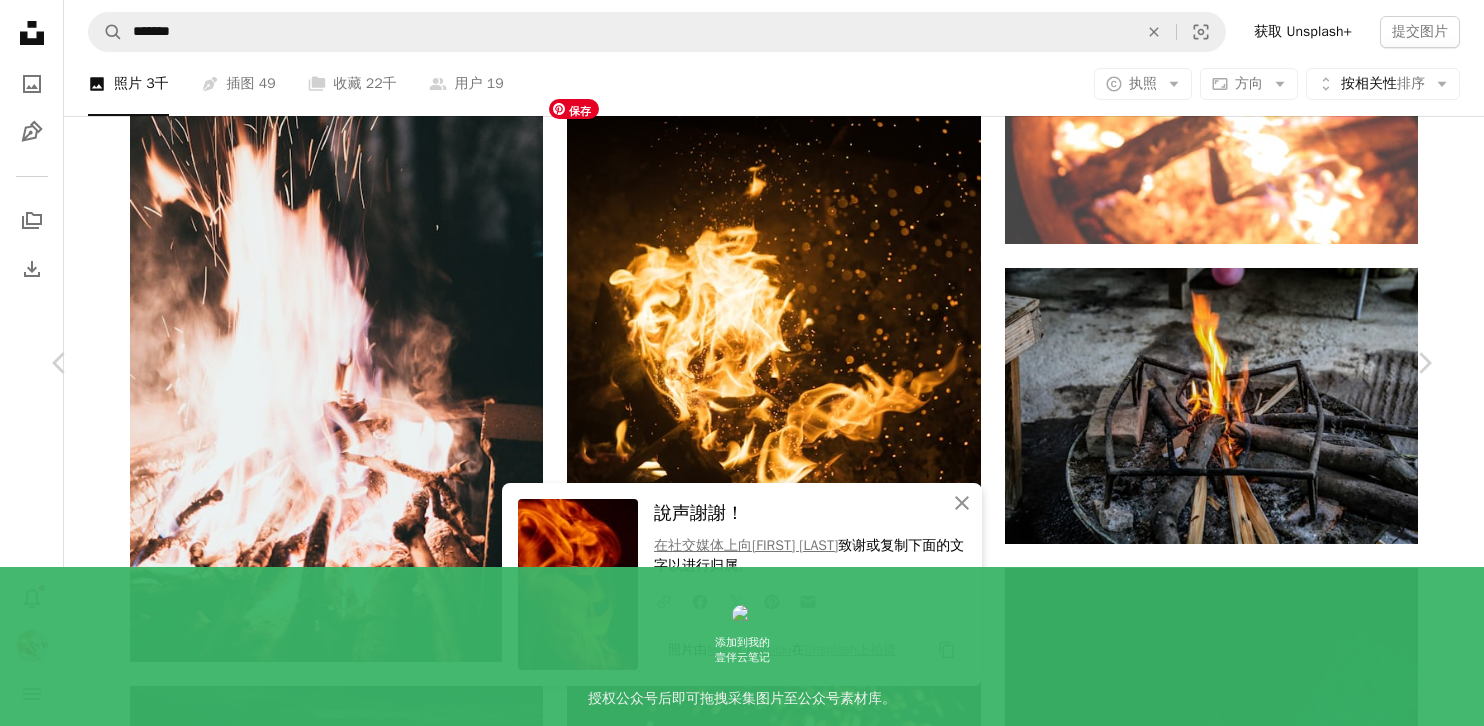 scroll, scrollTop: 59, scrollLeft: 0, axis: vertical 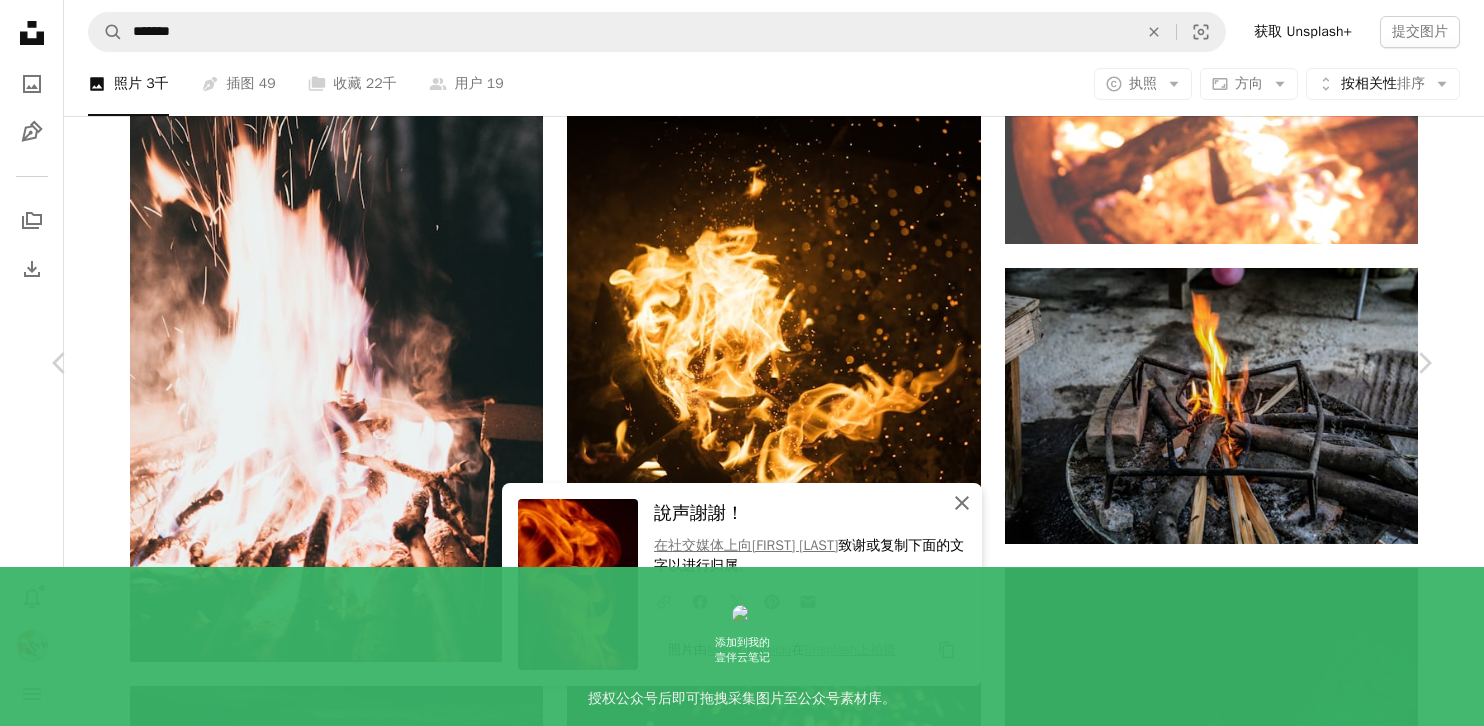 click on "An X shape" 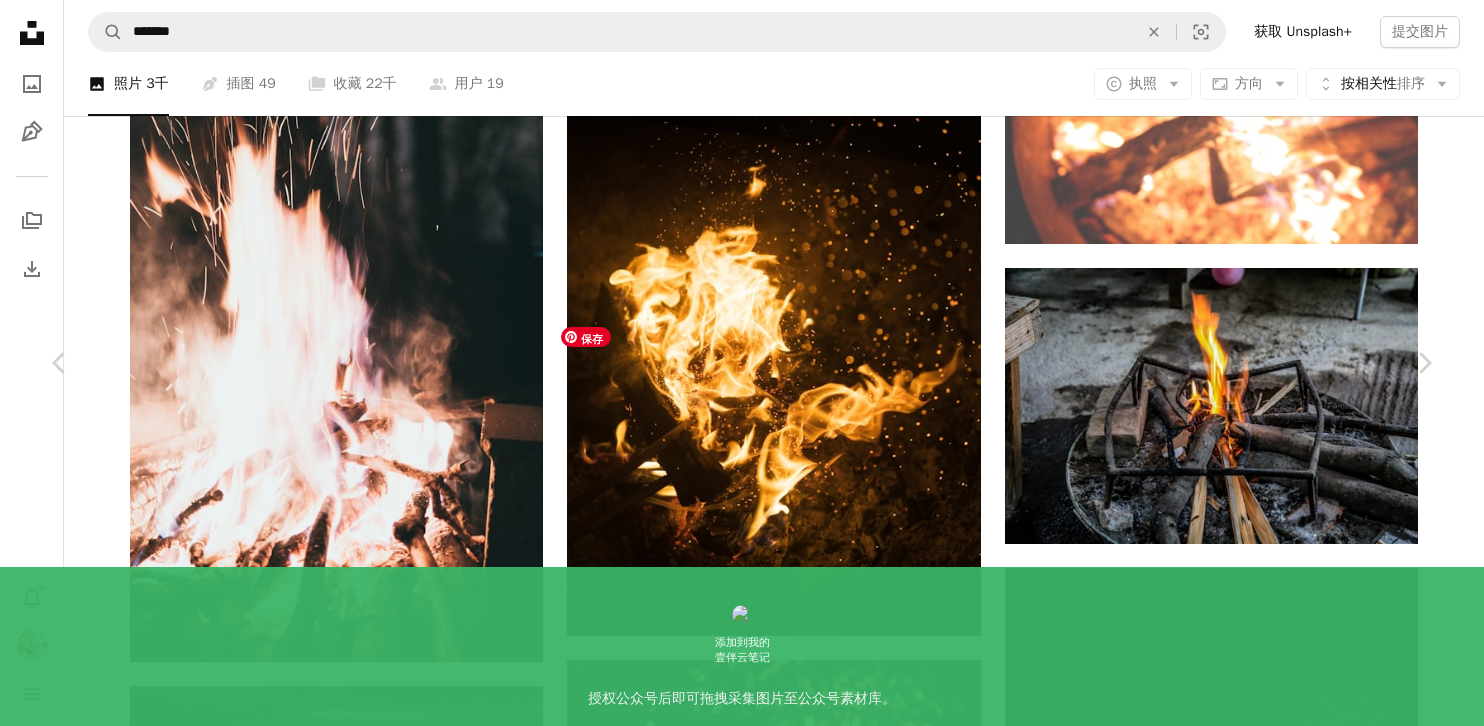 scroll, scrollTop: 1688, scrollLeft: 0, axis: vertical 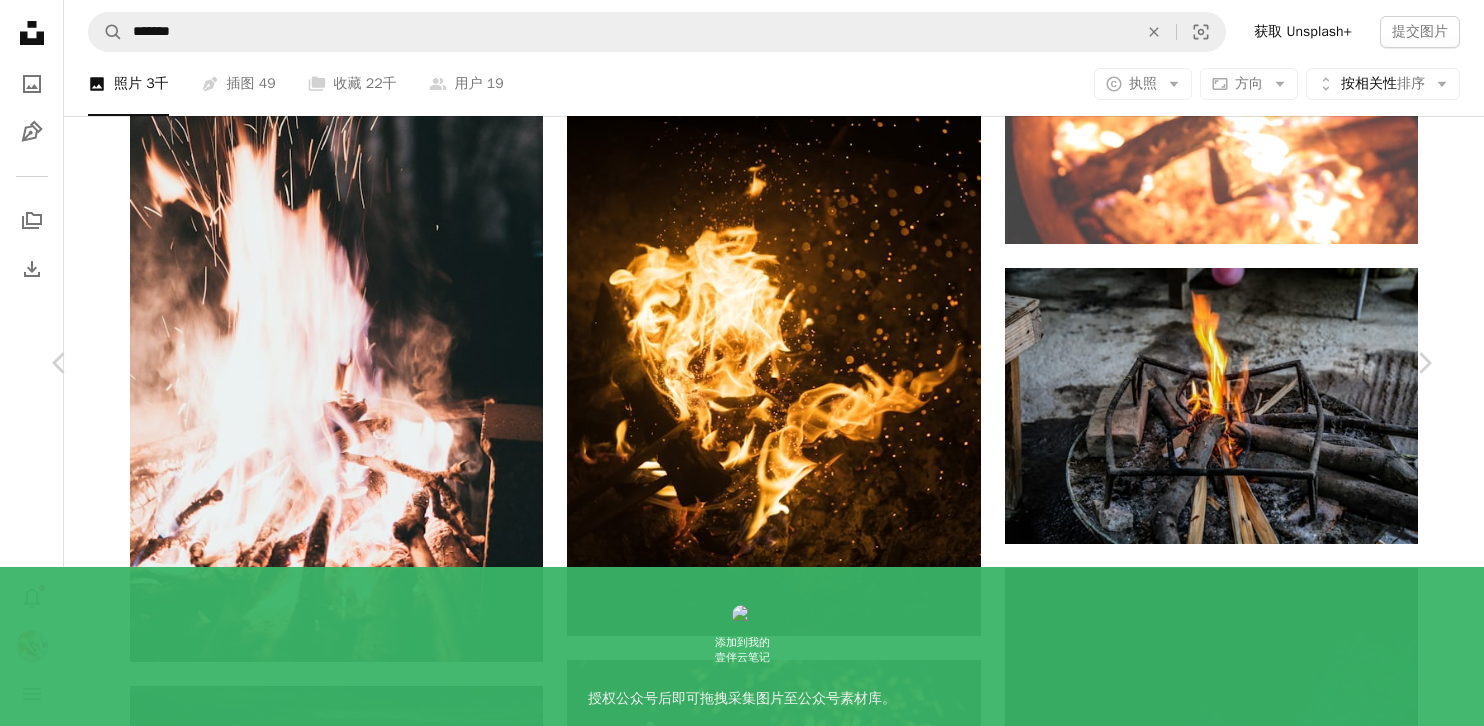 click on "A forward-right arrow 分享 More Actions Calendar outlined 发布 4周前 Safety 根据 Unsplash+ 许可授权 自然的 火 使成为 火焰 燃料 元素 元素 来自本系列Chevron right Plus sign for Unsplash+ Plus sign for Unsplash+ Plus sign for Unsplash+ Plus sign for Unsplash+ Plus sign for Unsplash+ Plus sign for Unsplash+ Plus sign for Unsplash+ Plus sign for Unsplash+ 相关图片 Plus sign for Unsplash+ A heart A plus sign [NAME] 对于 Unsplash+ A lock   下载 Plus sign for Unsplash+ A heart A plus sign [NAME] 对于 Unsplash+ A lock   下载 Plus sign for Unsplash+ A heart A plus sign [NAME] 对于 Unsplash+ A lock   下载 Plus sign for Unsplash+ A heart A plus sign [NAME] 对于 Unsplash+ A lock   下载 Plus sign for Unsplash+ A heart A plus sign [NAME] 对于" at bounding box center [742, 5184] 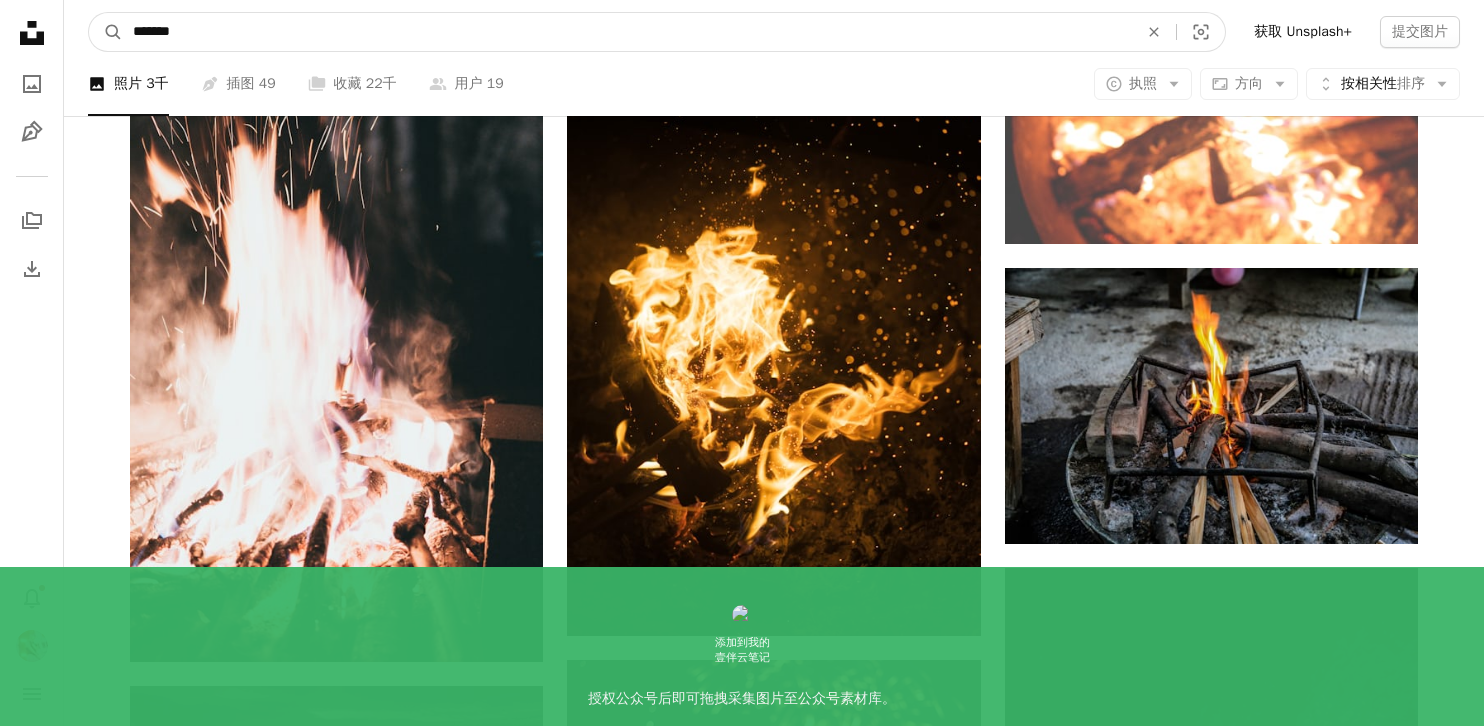 click on "*******" at bounding box center (627, 32) 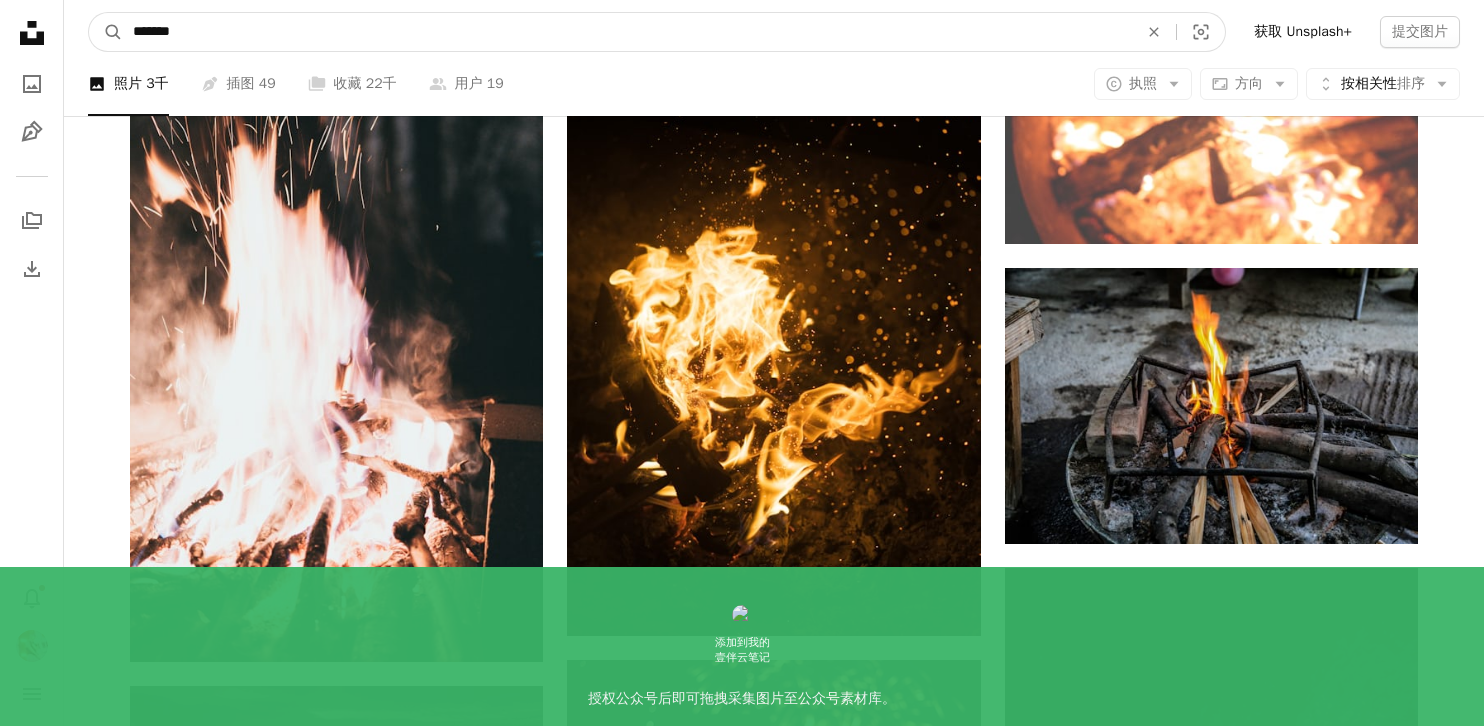 click on "*******" at bounding box center [627, 32] 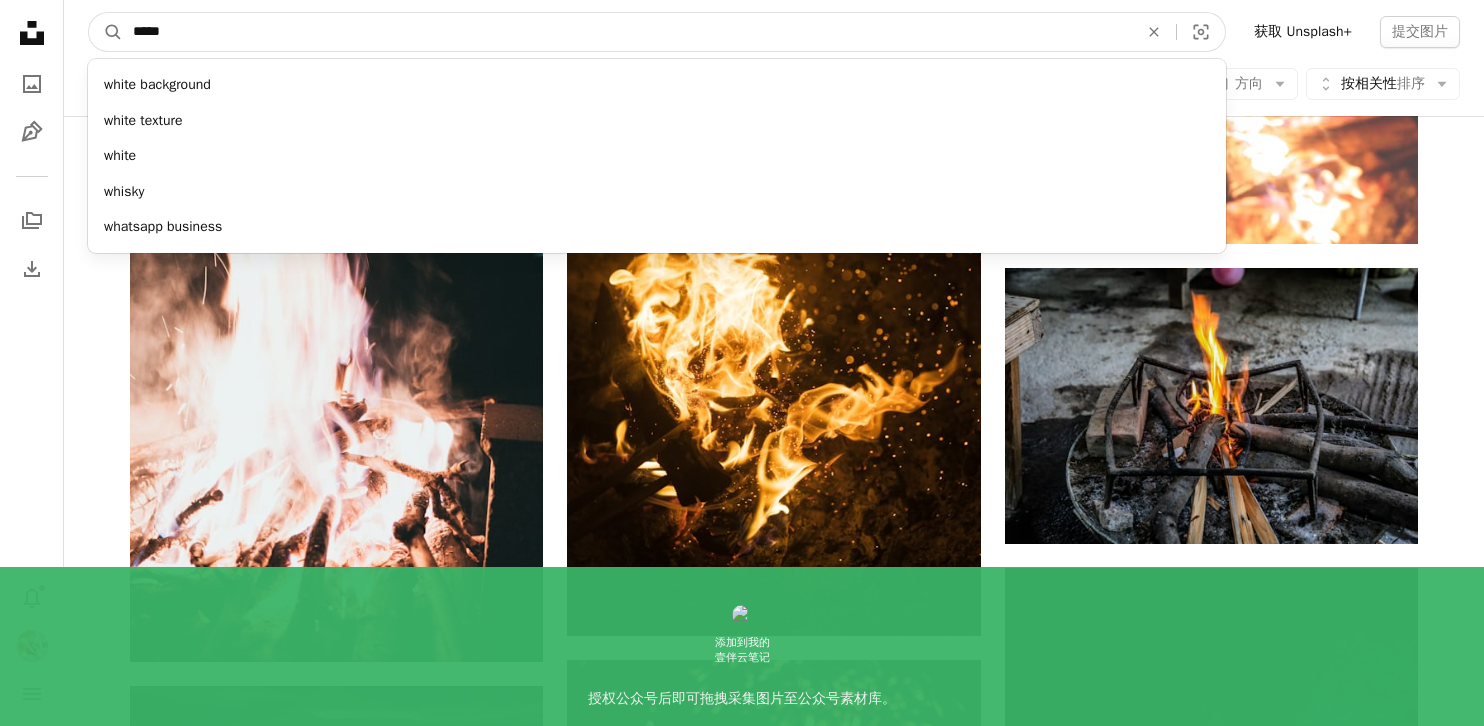 type on "*****" 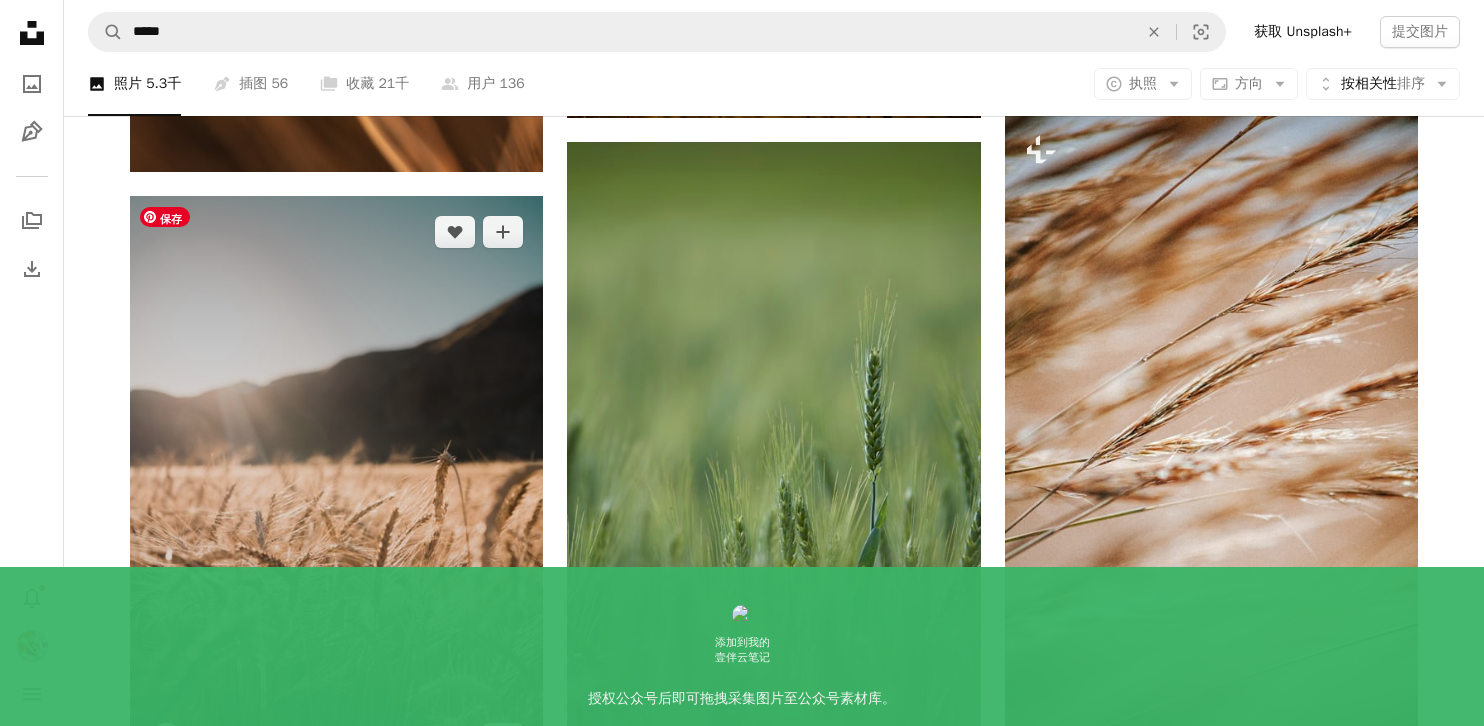 scroll, scrollTop: 1522, scrollLeft: 0, axis: vertical 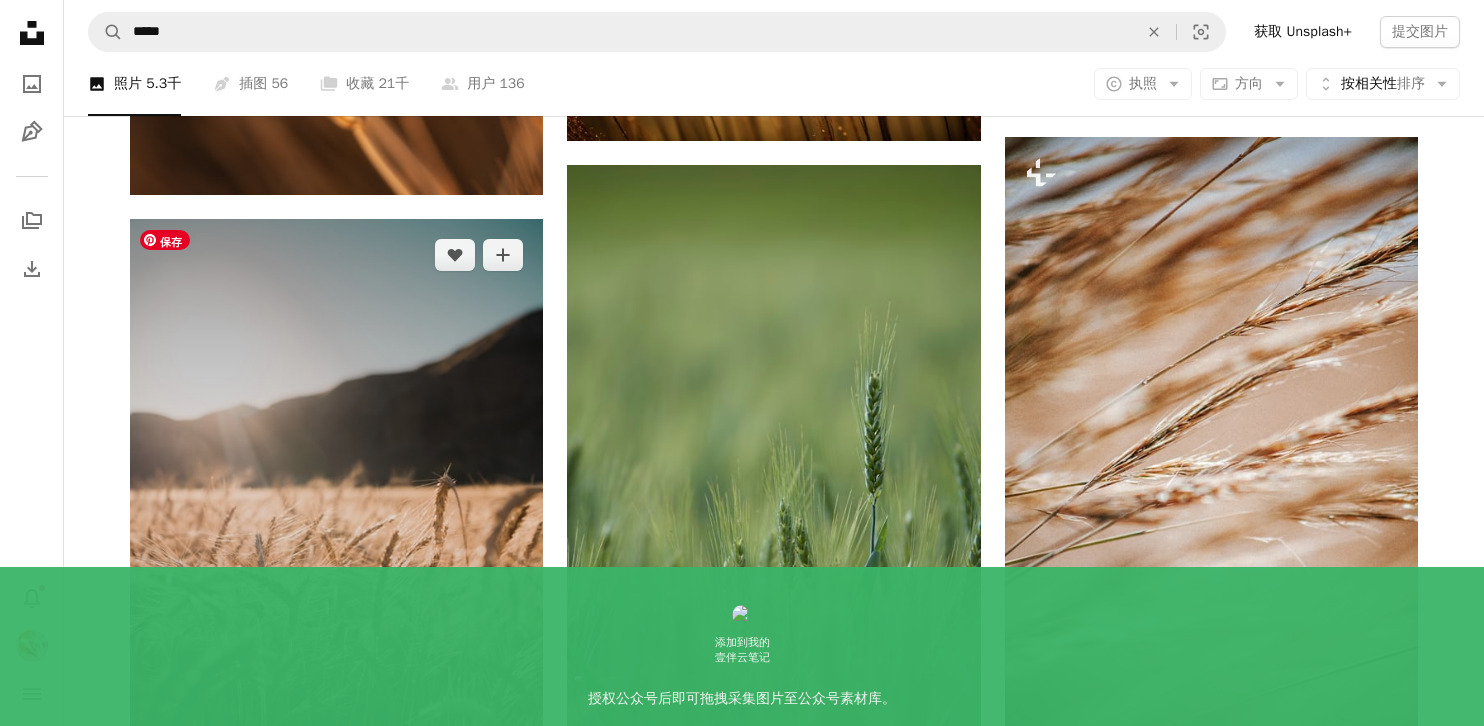 click at bounding box center [336, 508] 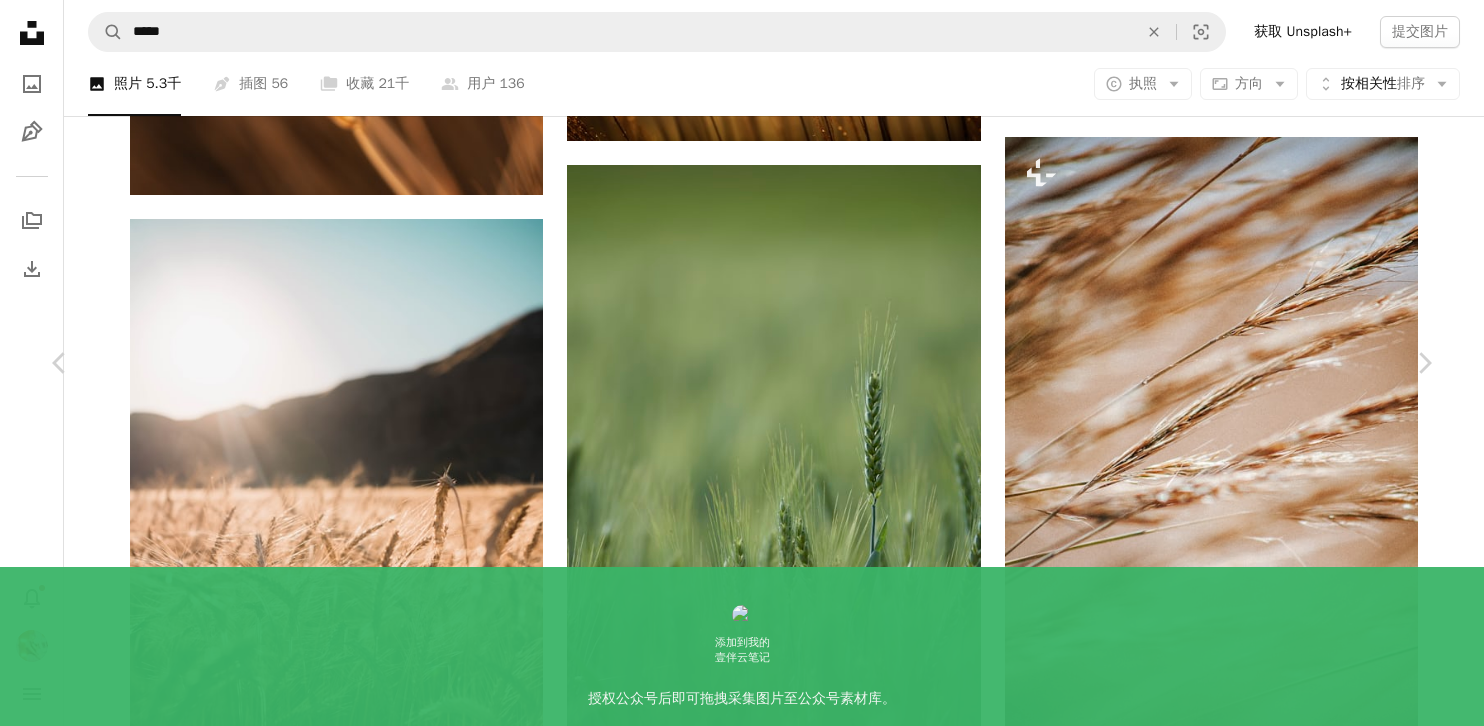 click on "下载" at bounding box center (1265, 5135) 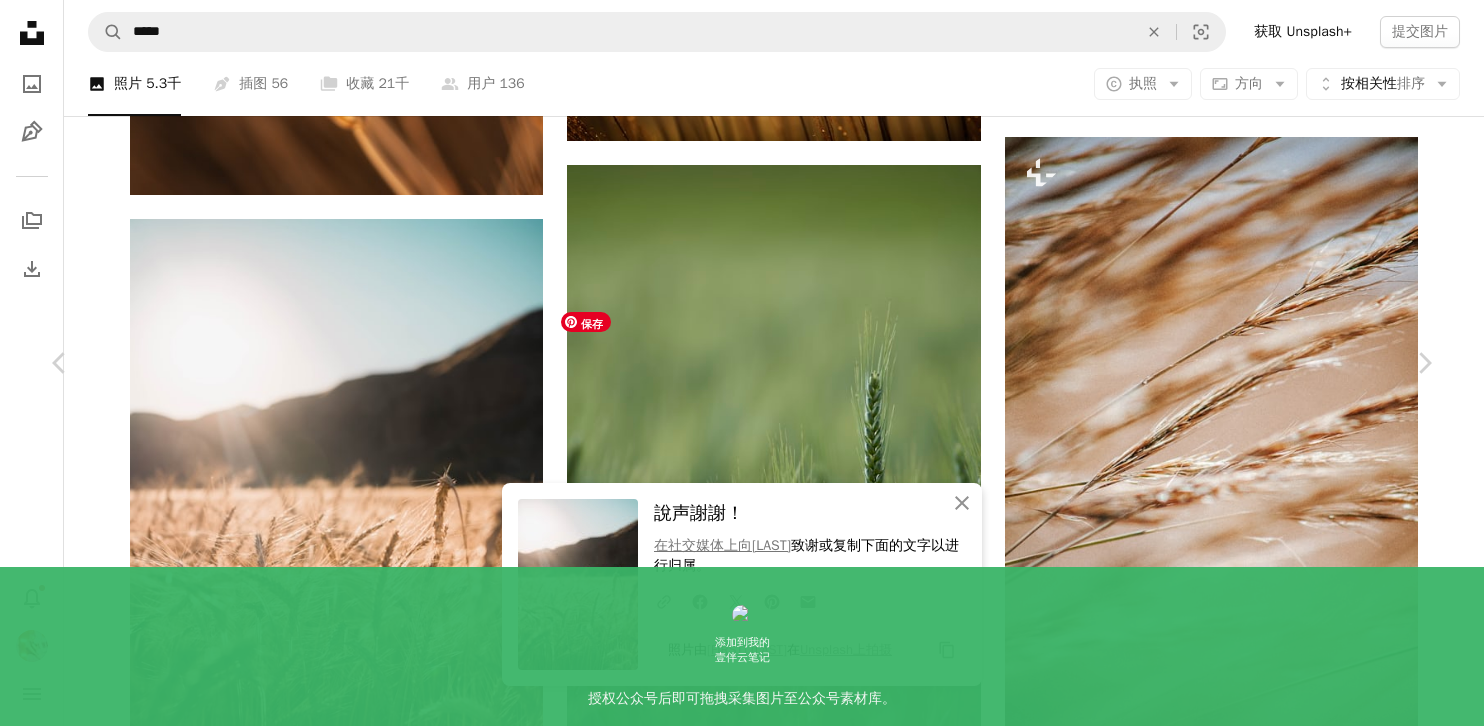 scroll, scrollTop: 1354, scrollLeft: 0, axis: vertical 